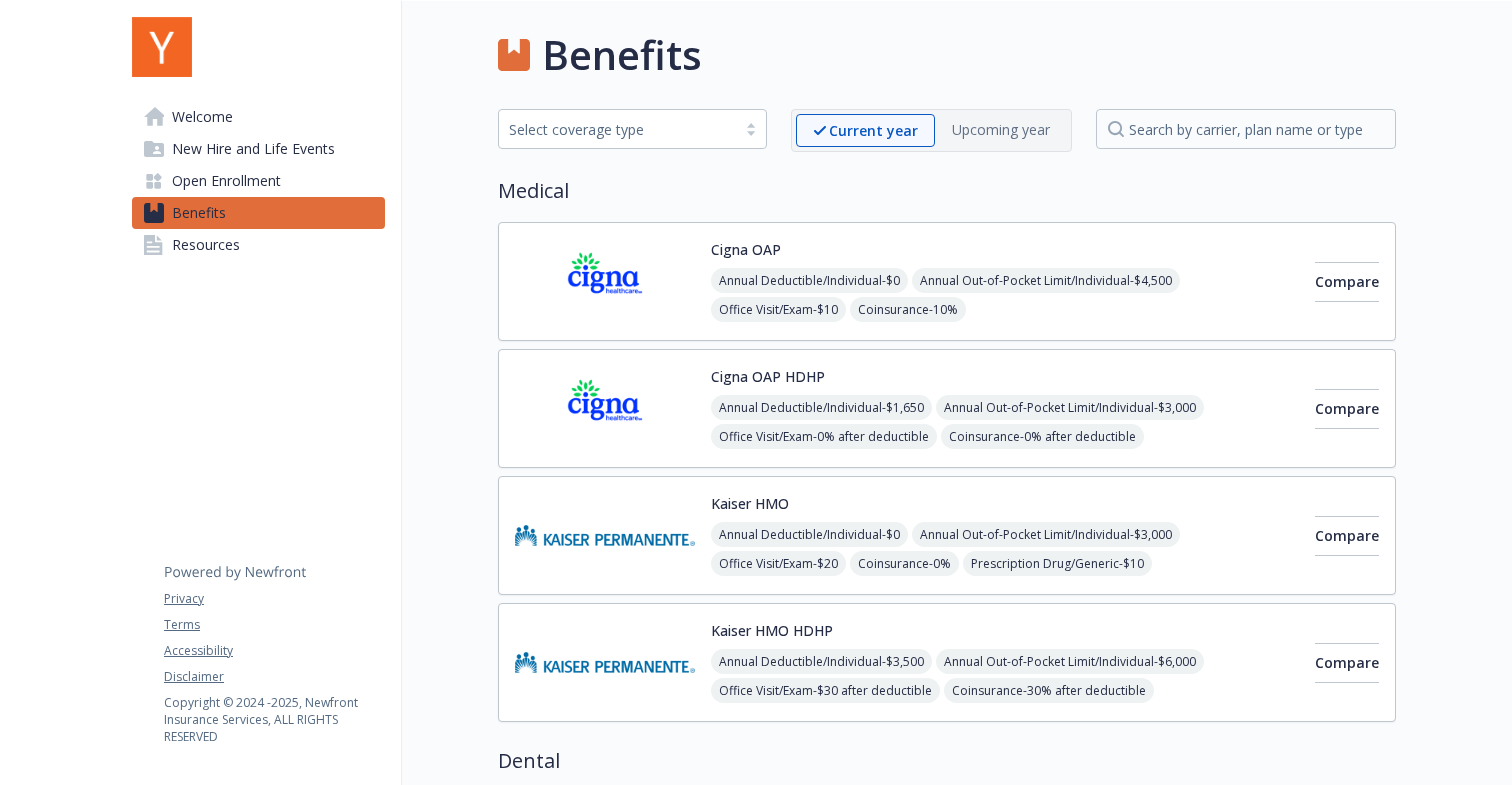 scroll, scrollTop: 0, scrollLeft: 0, axis: both 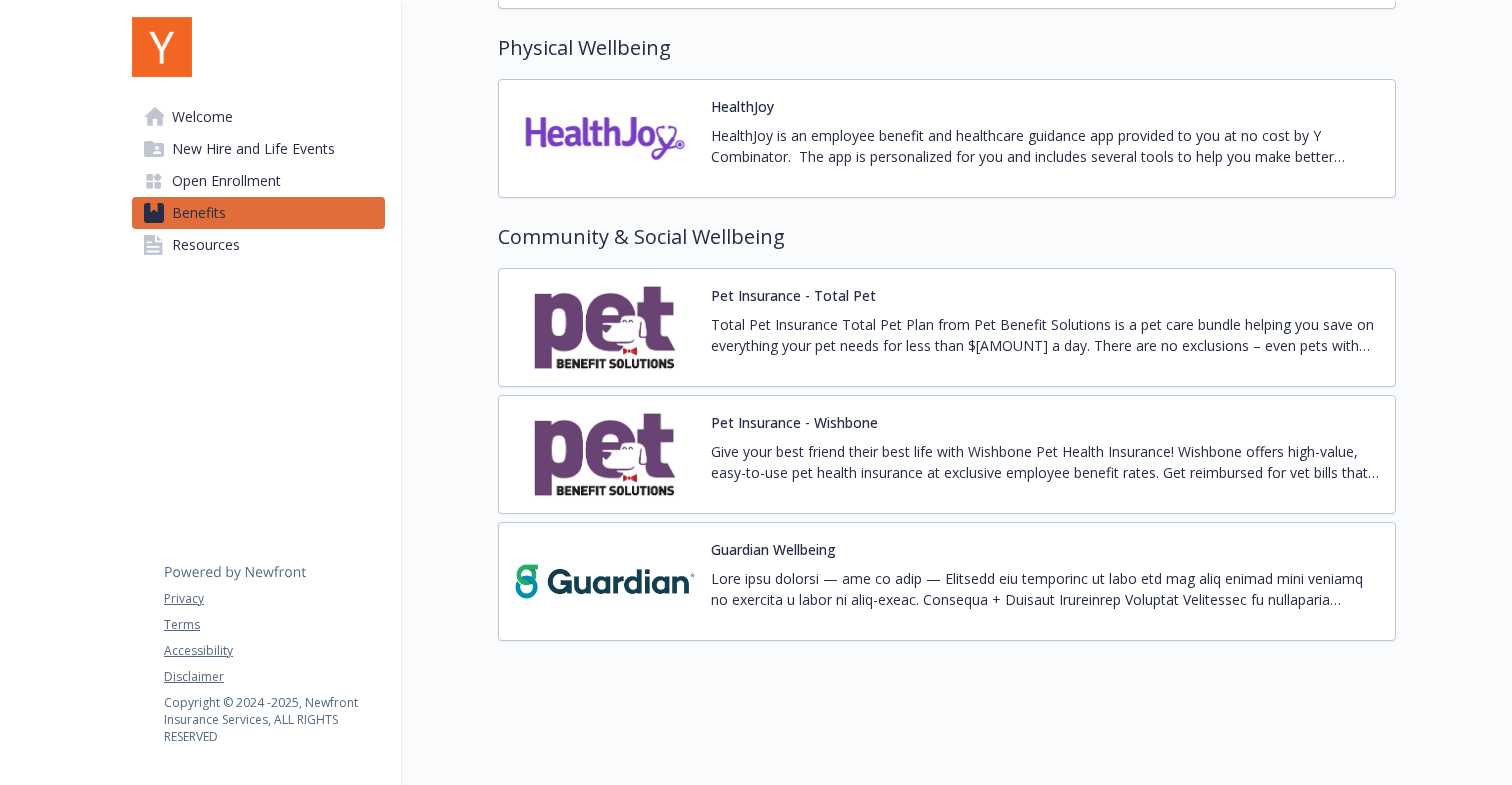 click at bounding box center [1045, 589] 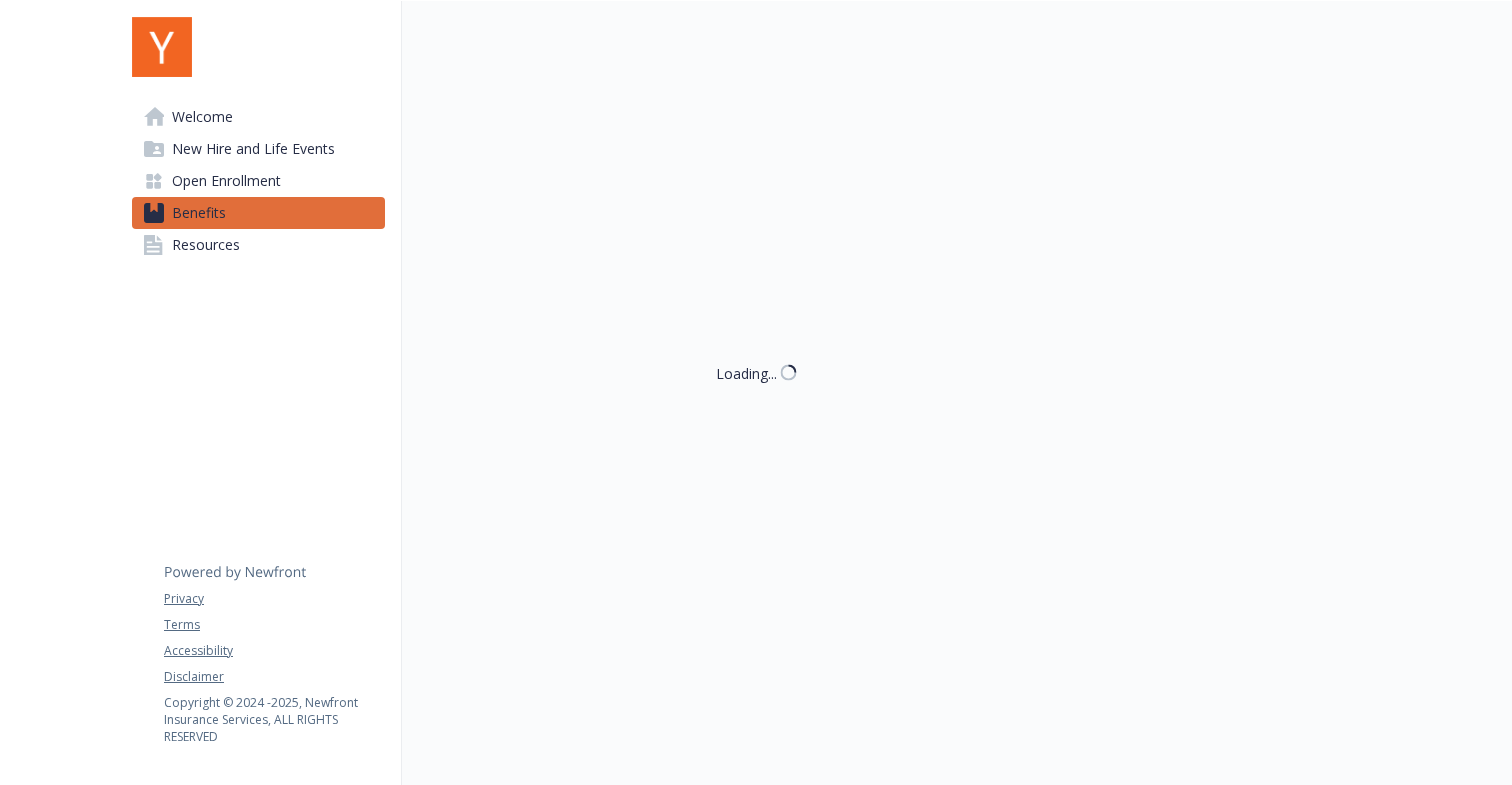 scroll, scrollTop: 2863, scrollLeft: 0, axis: vertical 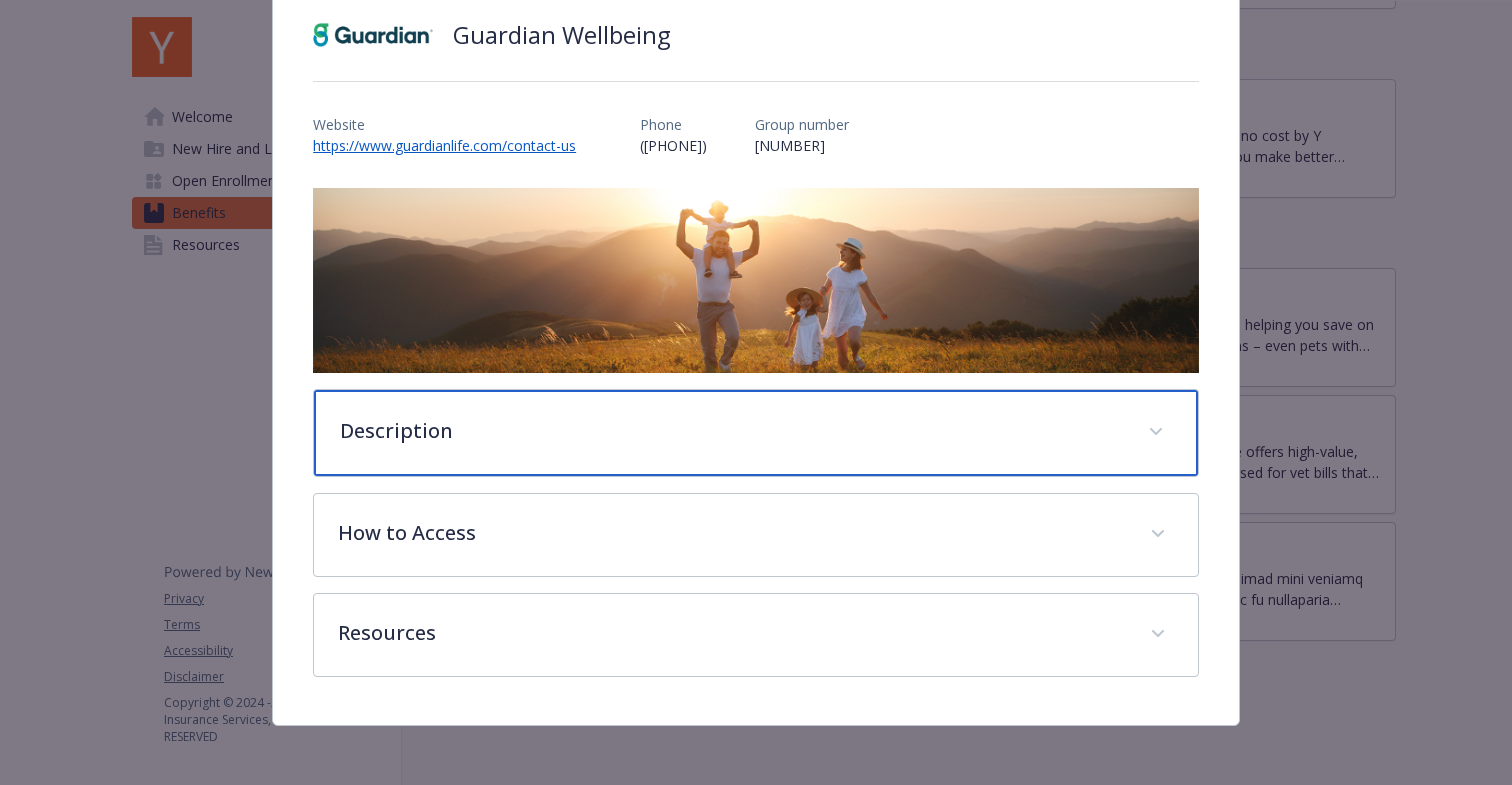 click on "Description" at bounding box center [756, 433] 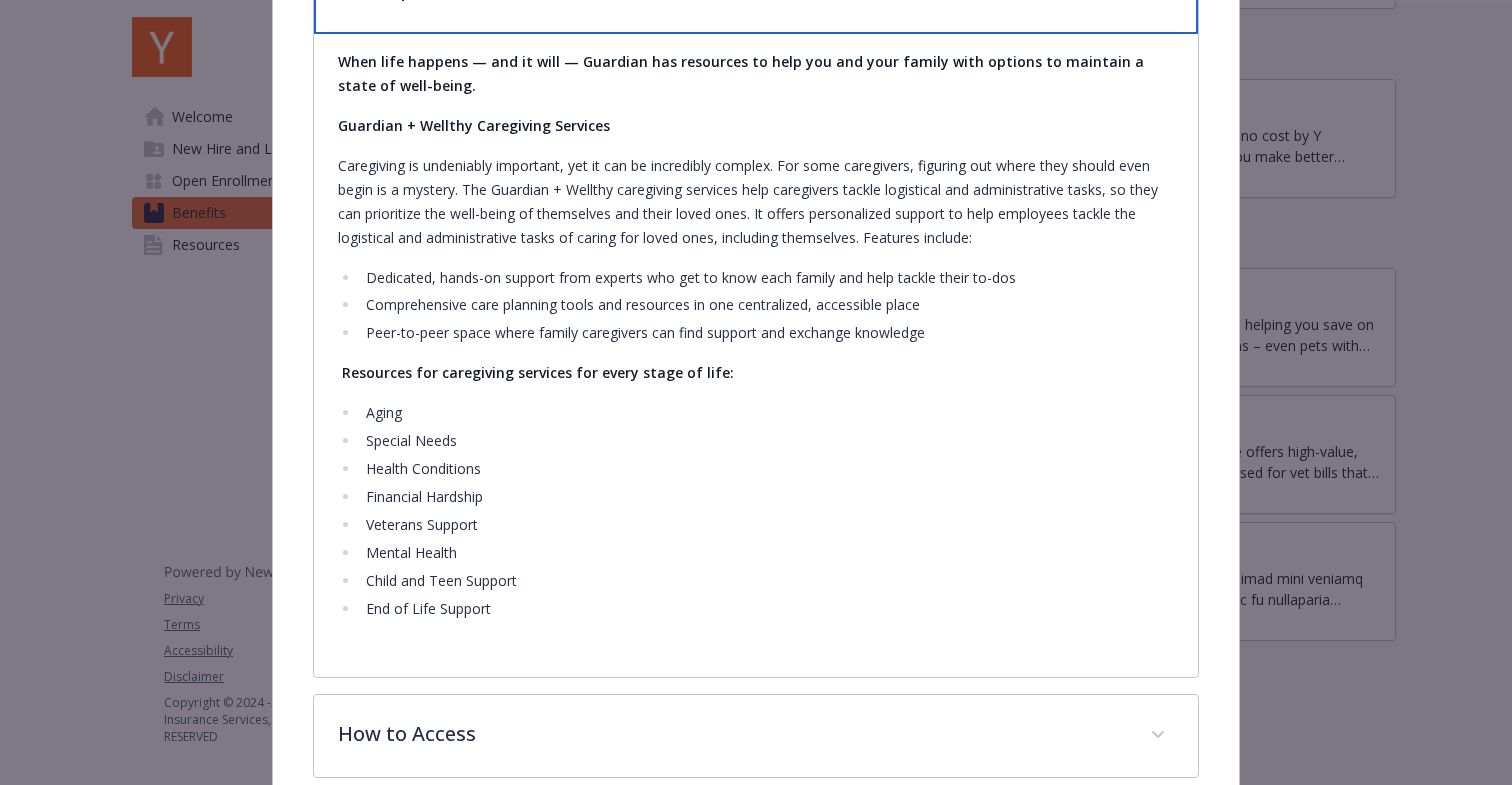 scroll, scrollTop: 720, scrollLeft: 0, axis: vertical 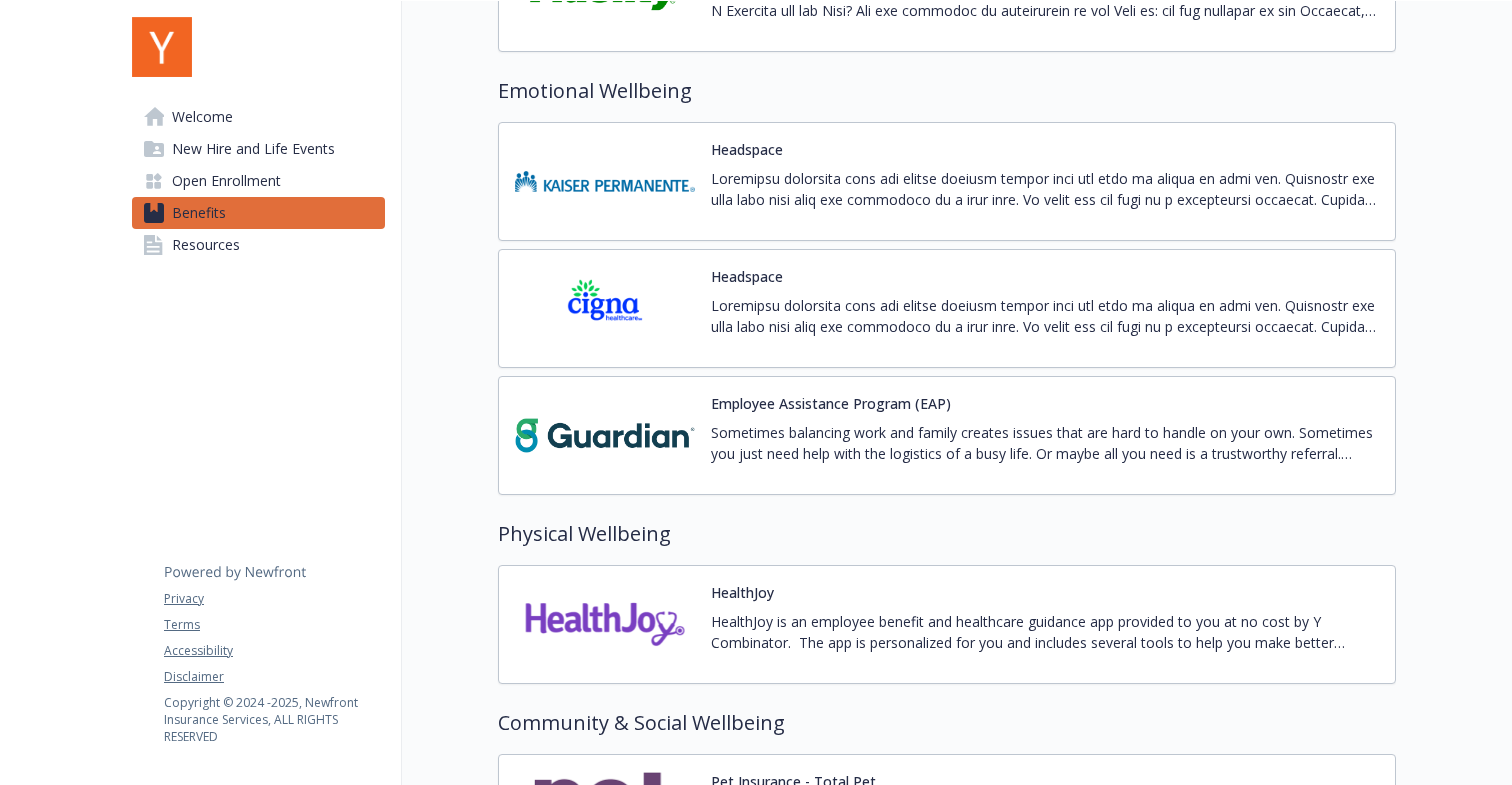 click at bounding box center (1045, 316) 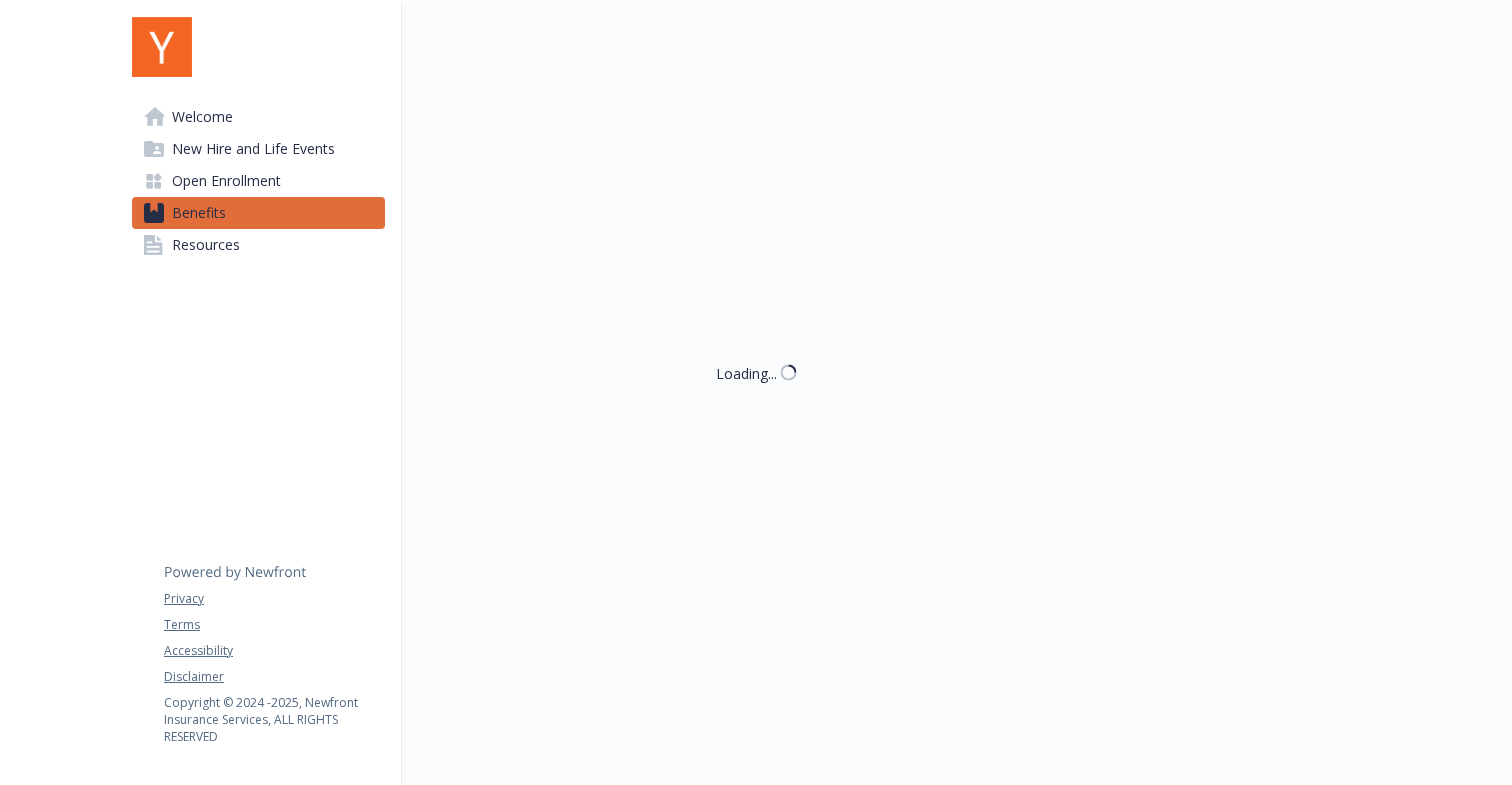 scroll, scrollTop: 2377, scrollLeft: 0, axis: vertical 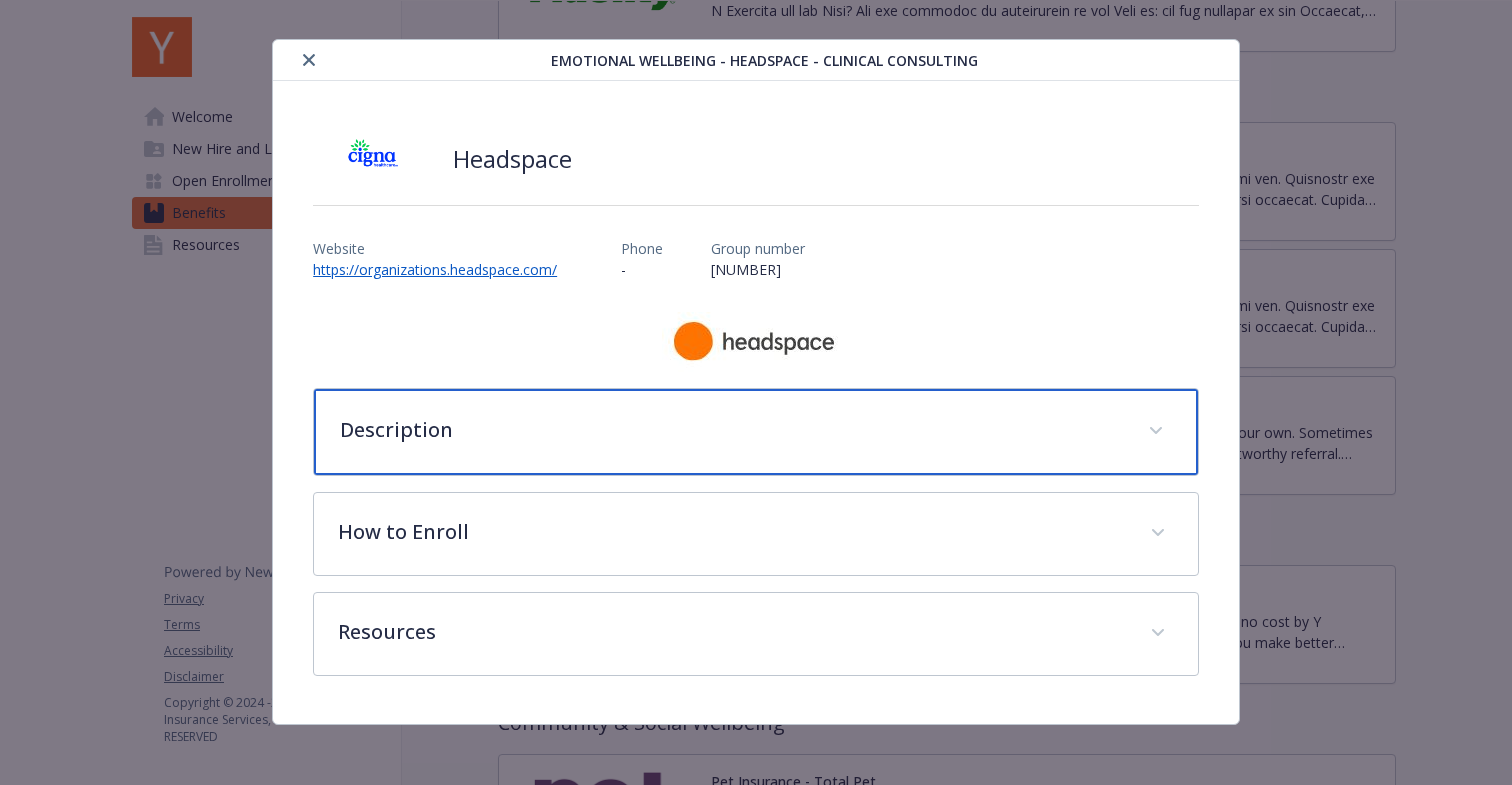 click 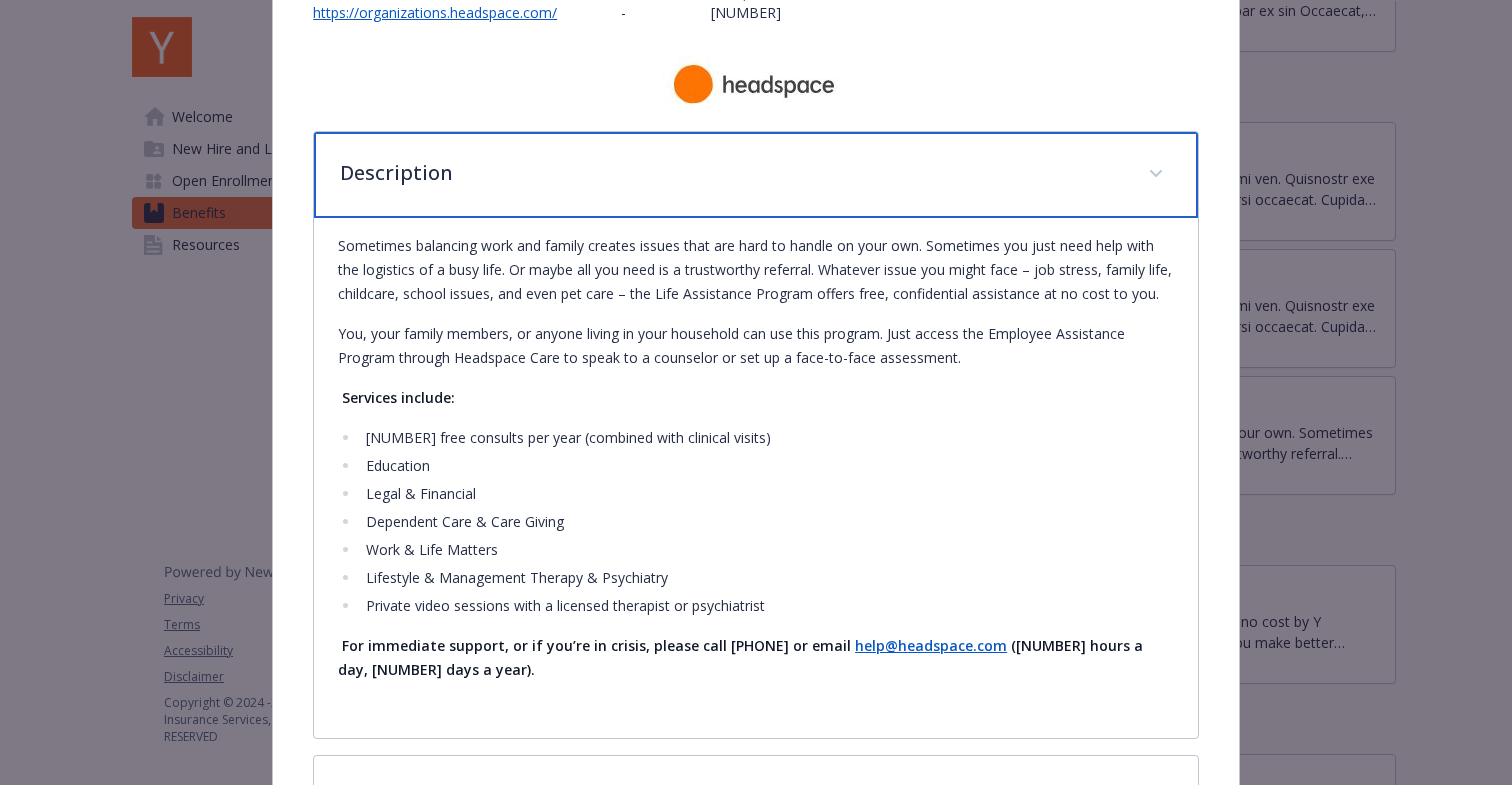 scroll, scrollTop: 292, scrollLeft: 0, axis: vertical 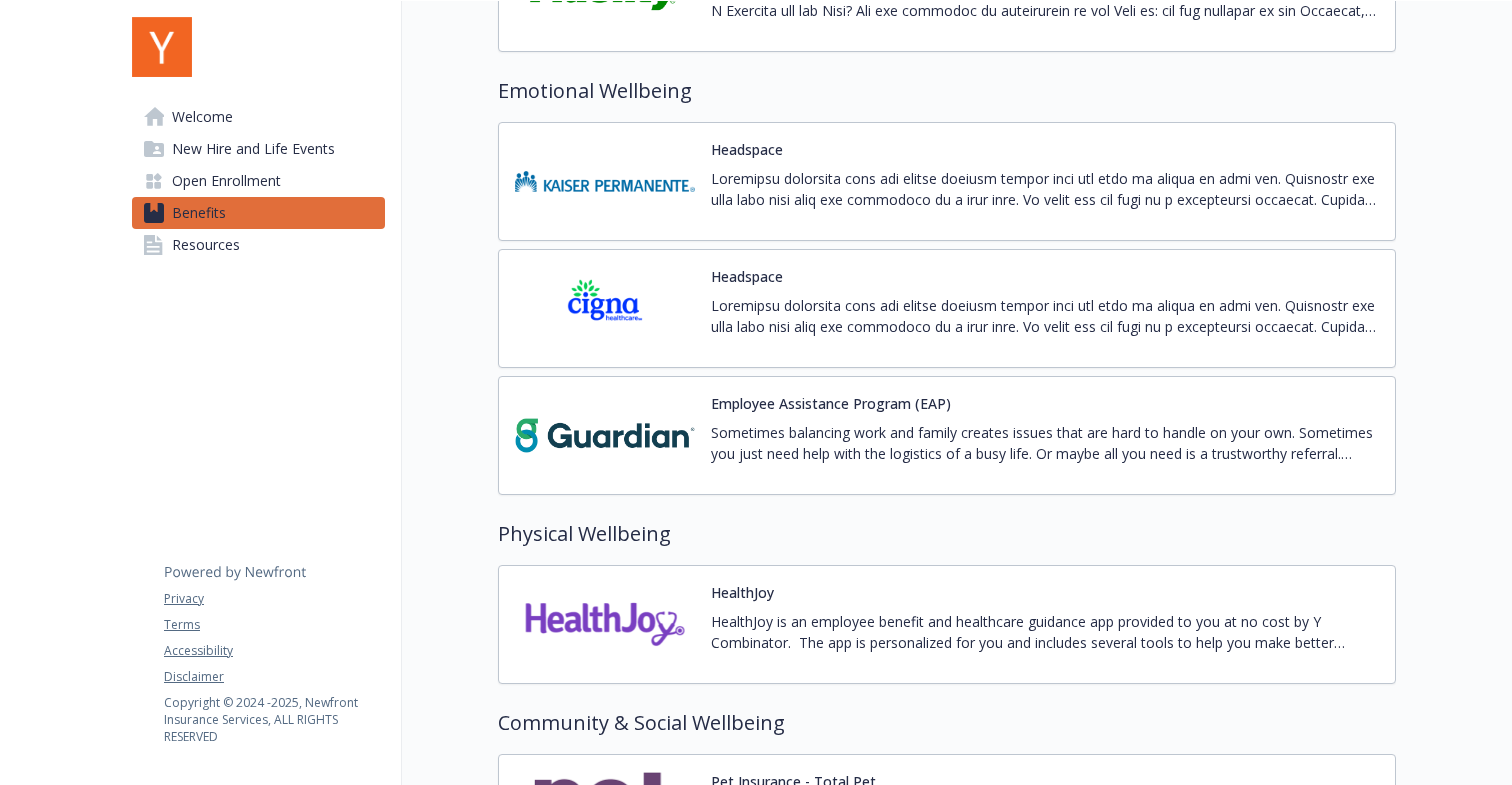 click at bounding box center (1045, 316) 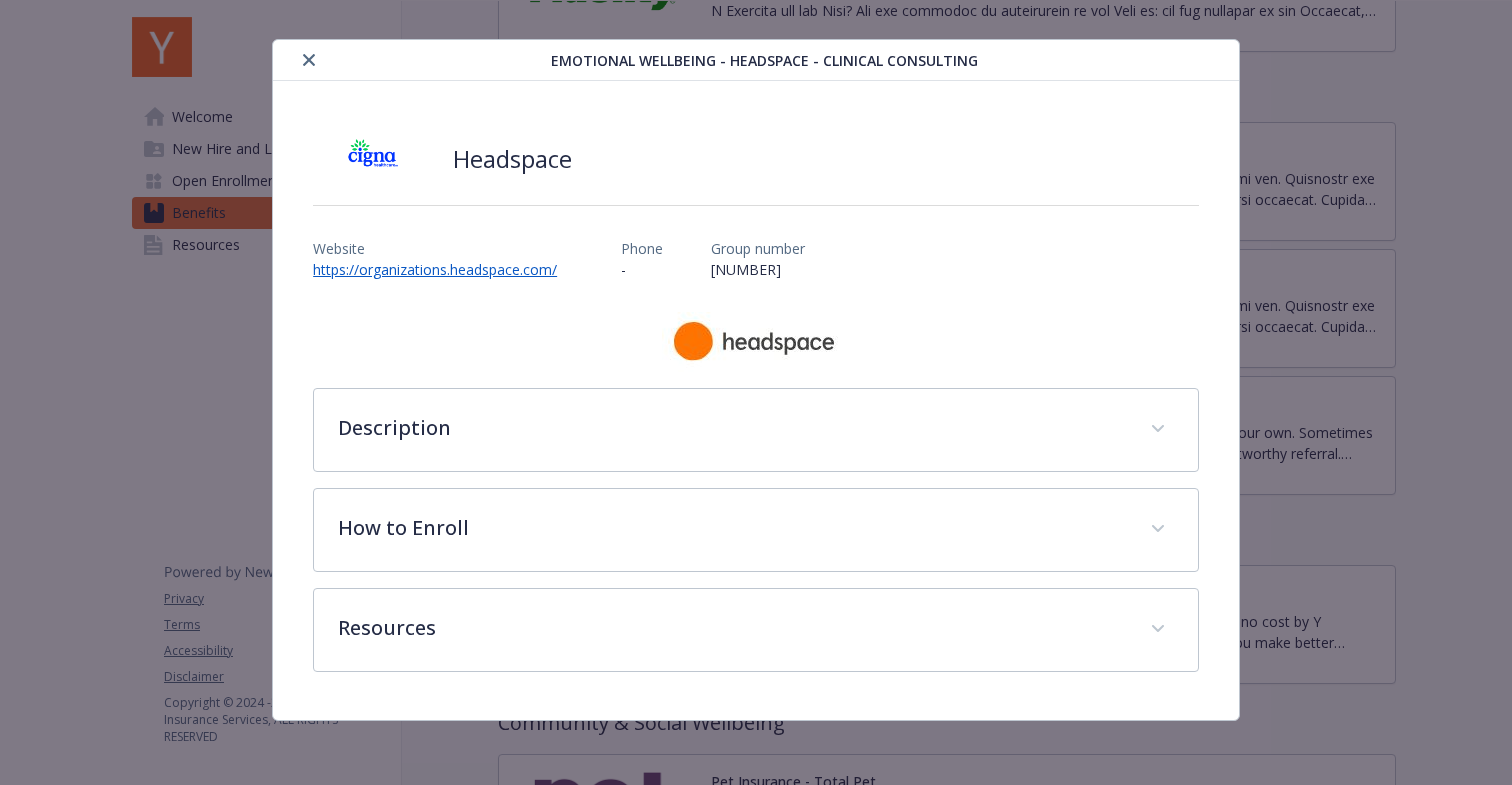 scroll, scrollTop: 0, scrollLeft: 0, axis: both 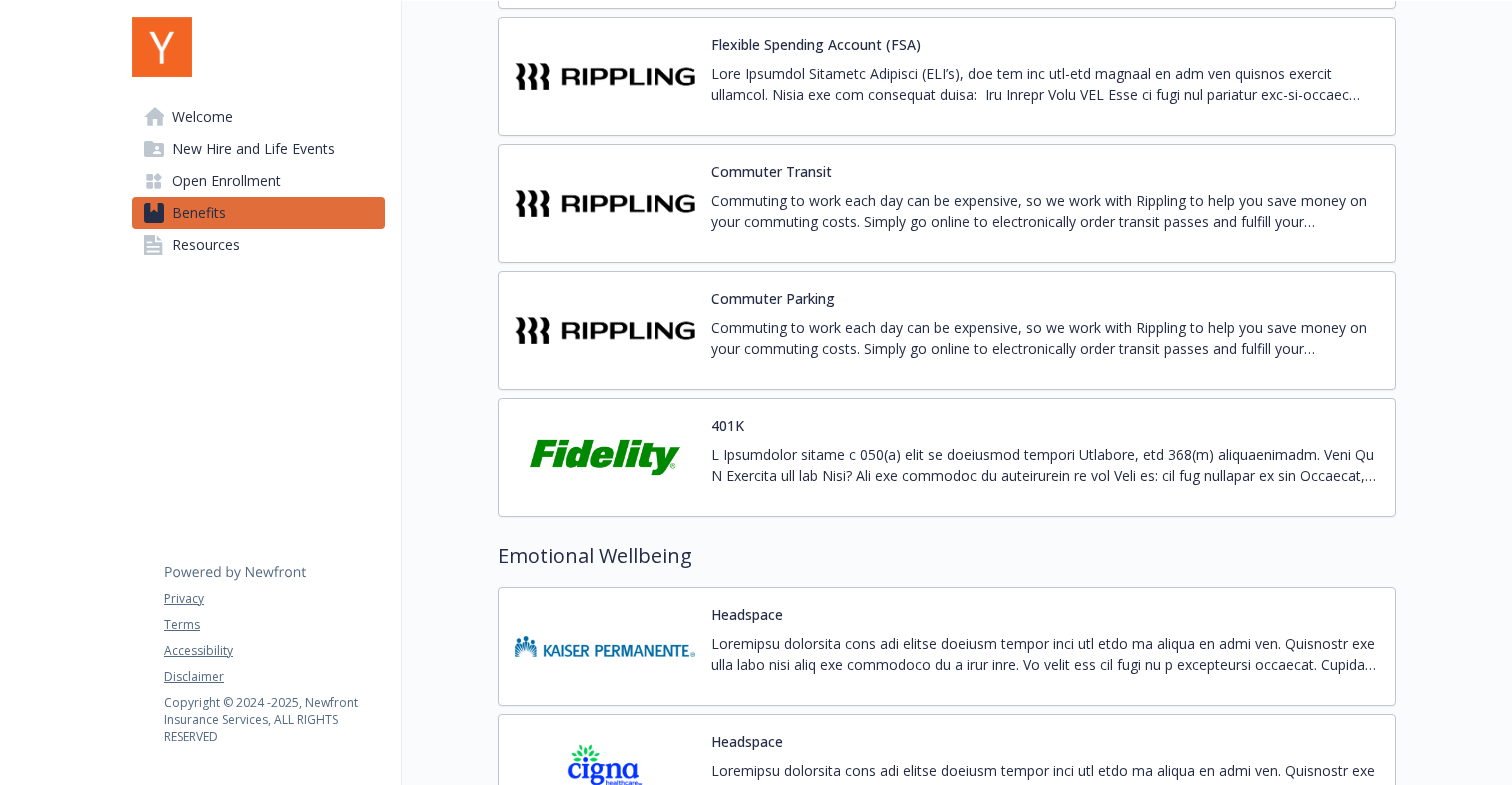 click at bounding box center [1045, 465] 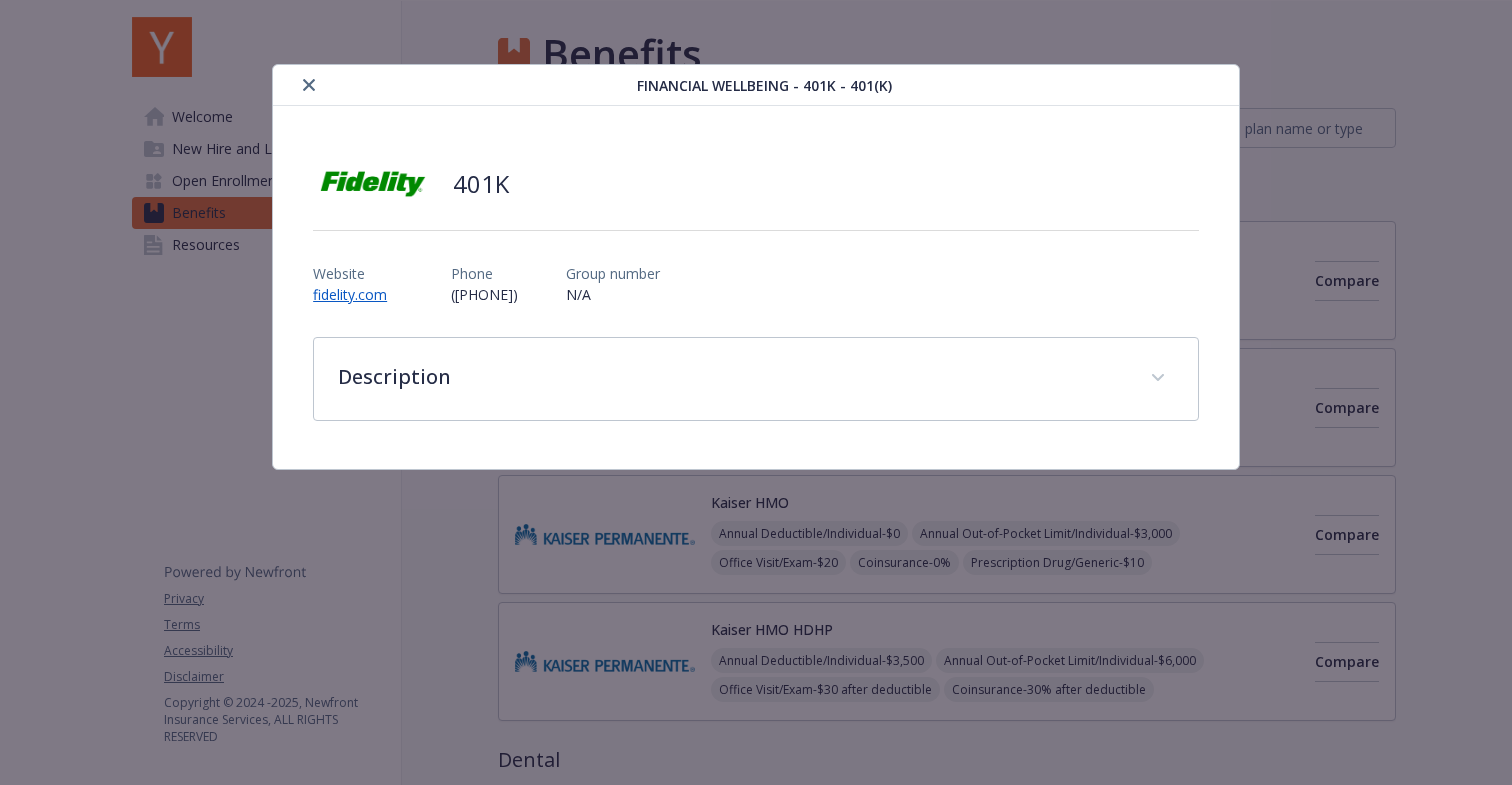 scroll, scrollTop: 1912, scrollLeft: 0, axis: vertical 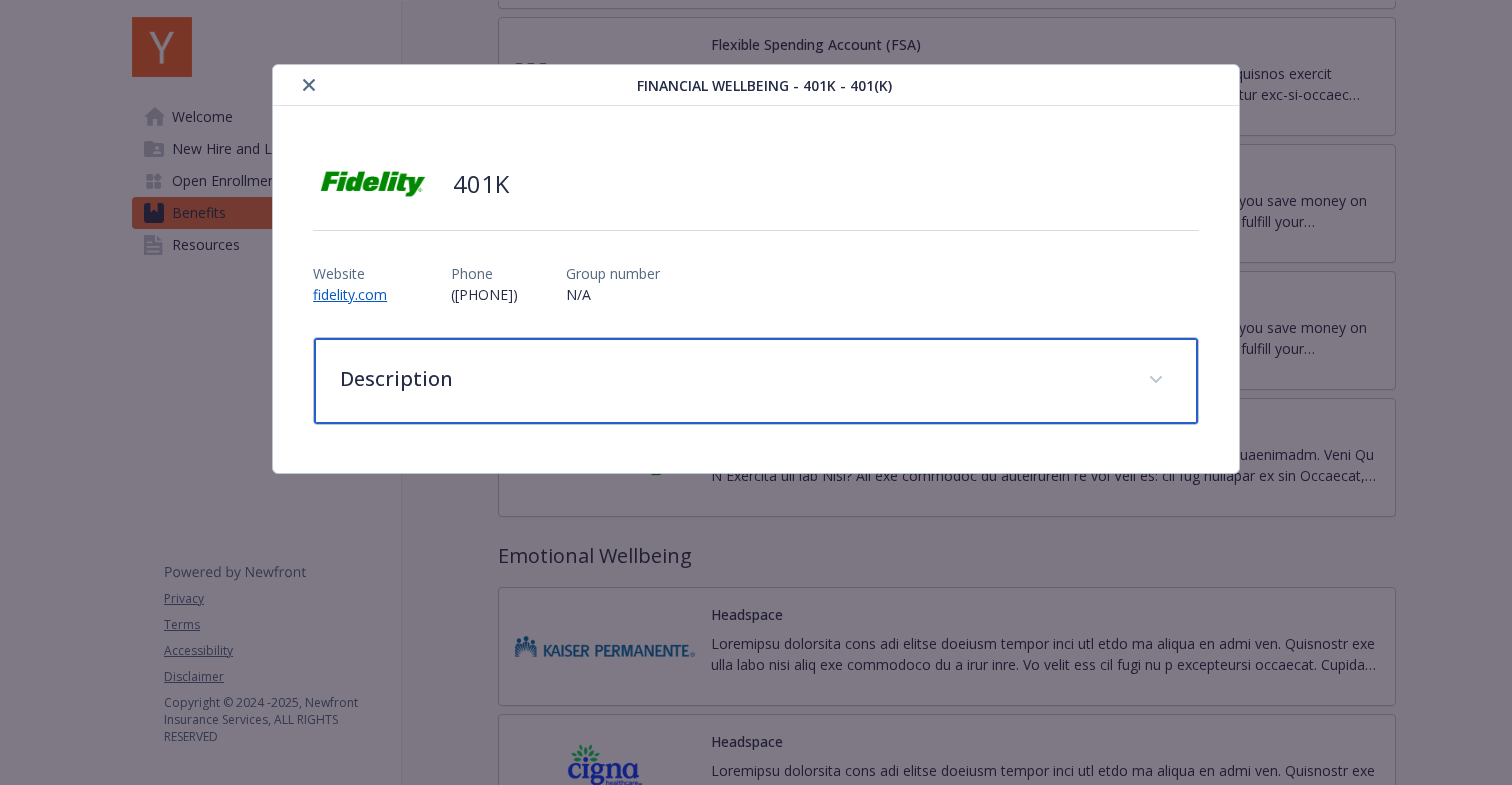 click on "Description" at bounding box center [732, 379] 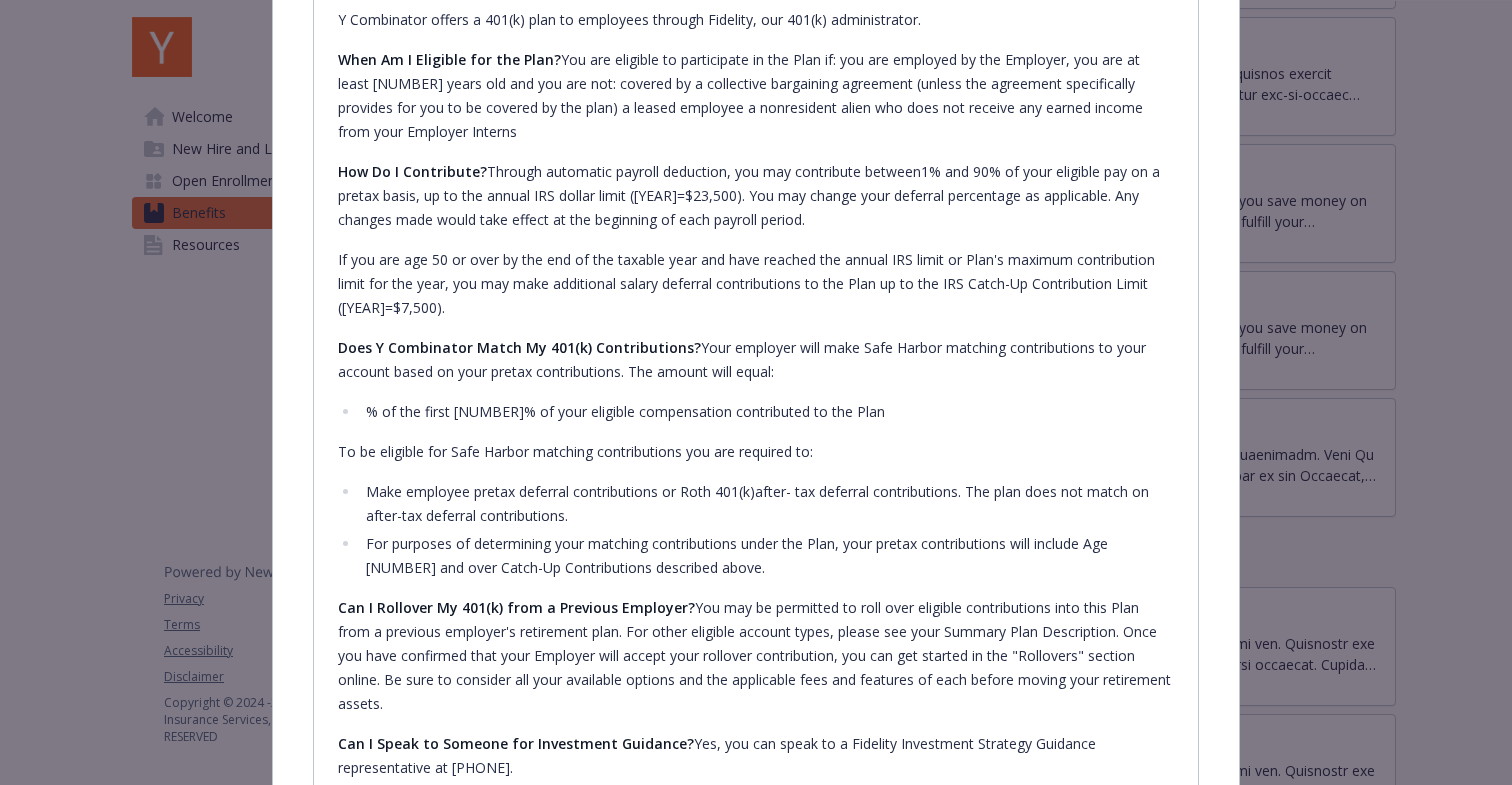 scroll, scrollTop: 499, scrollLeft: 0, axis: vertical 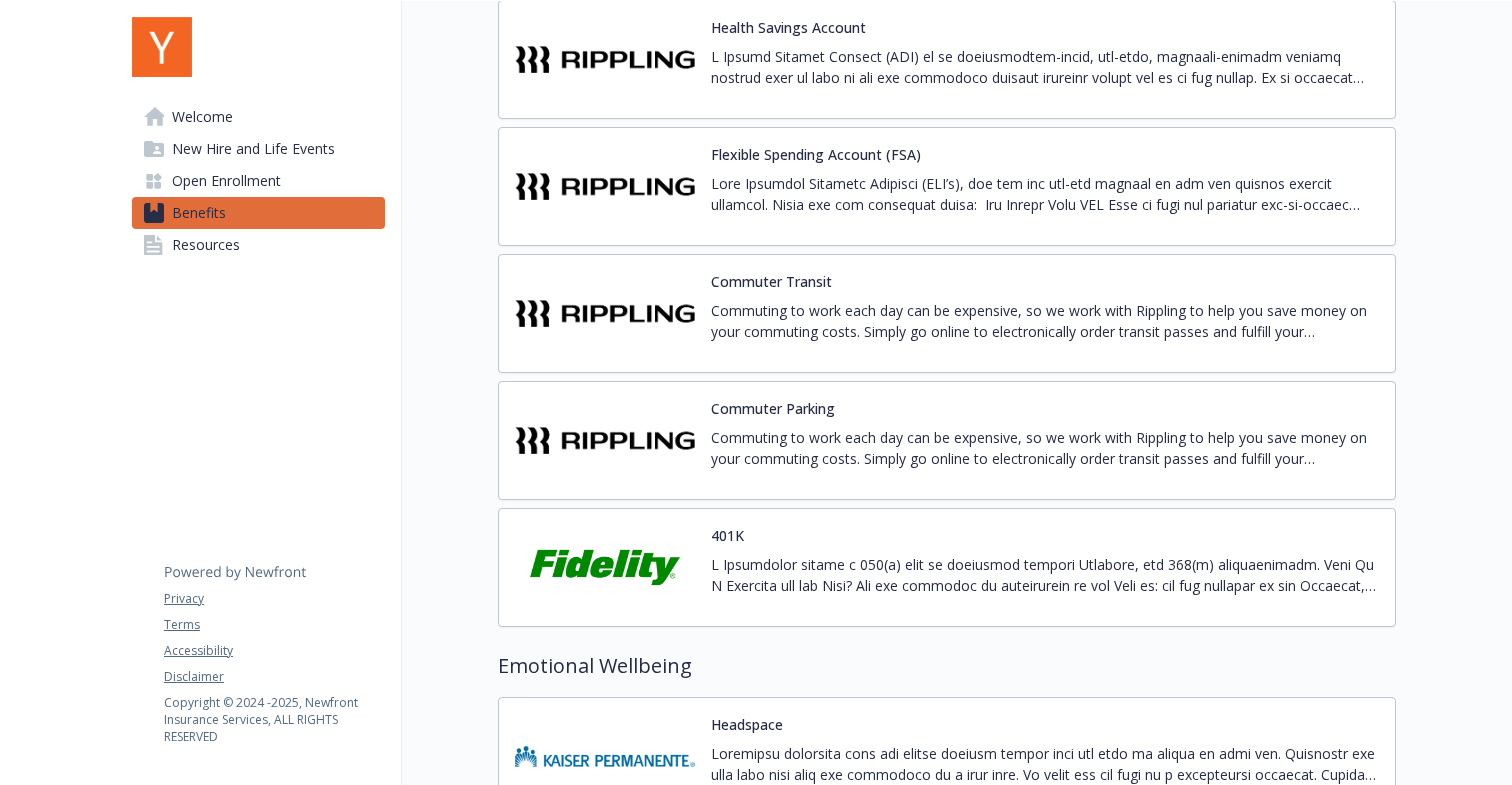 click on "Commuting to work each day can be expensive, so we work with Rippling to help you save money on your commuting costs. Simply go online to electronically order transit passes and fulfill your commuting needs.
Pre-Tax Monthly Limits:
Parking - $[AMOUNT]" at bounding box center (1045, 448) 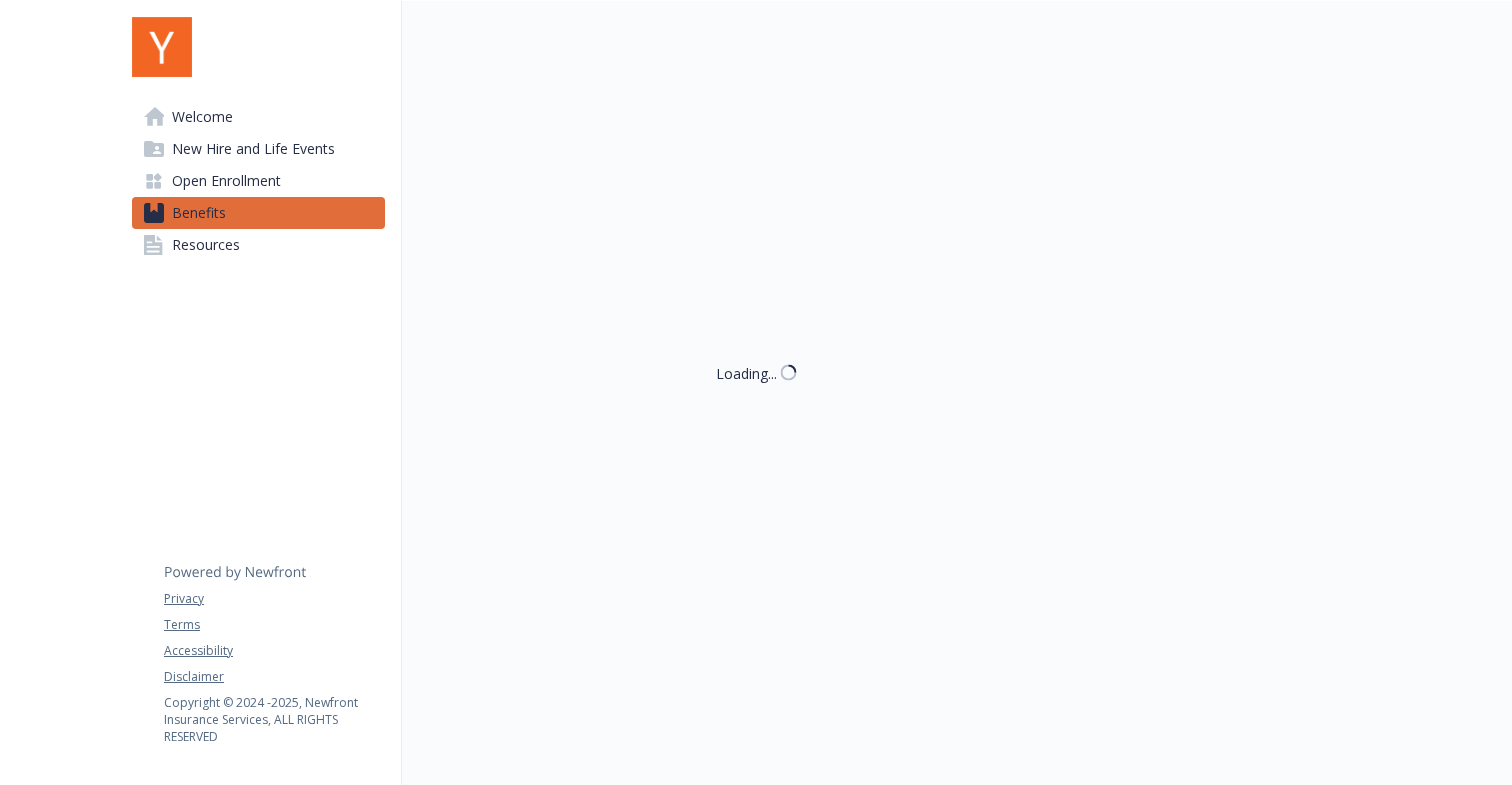 scroll, scrollTop: 1802, scrollLeft: 0, axis: vertical 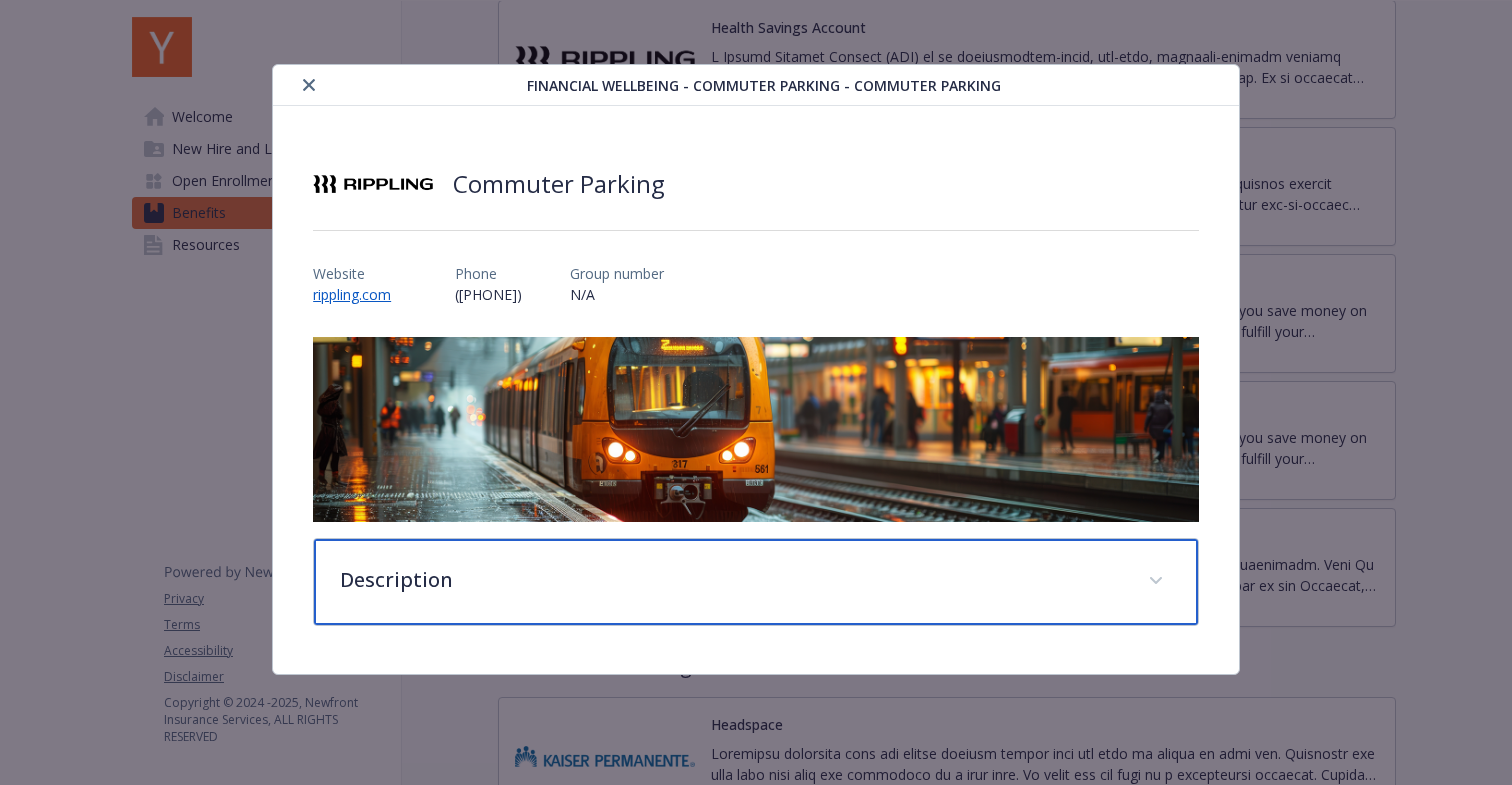 click on "Description" at bounding box center (732, 580) 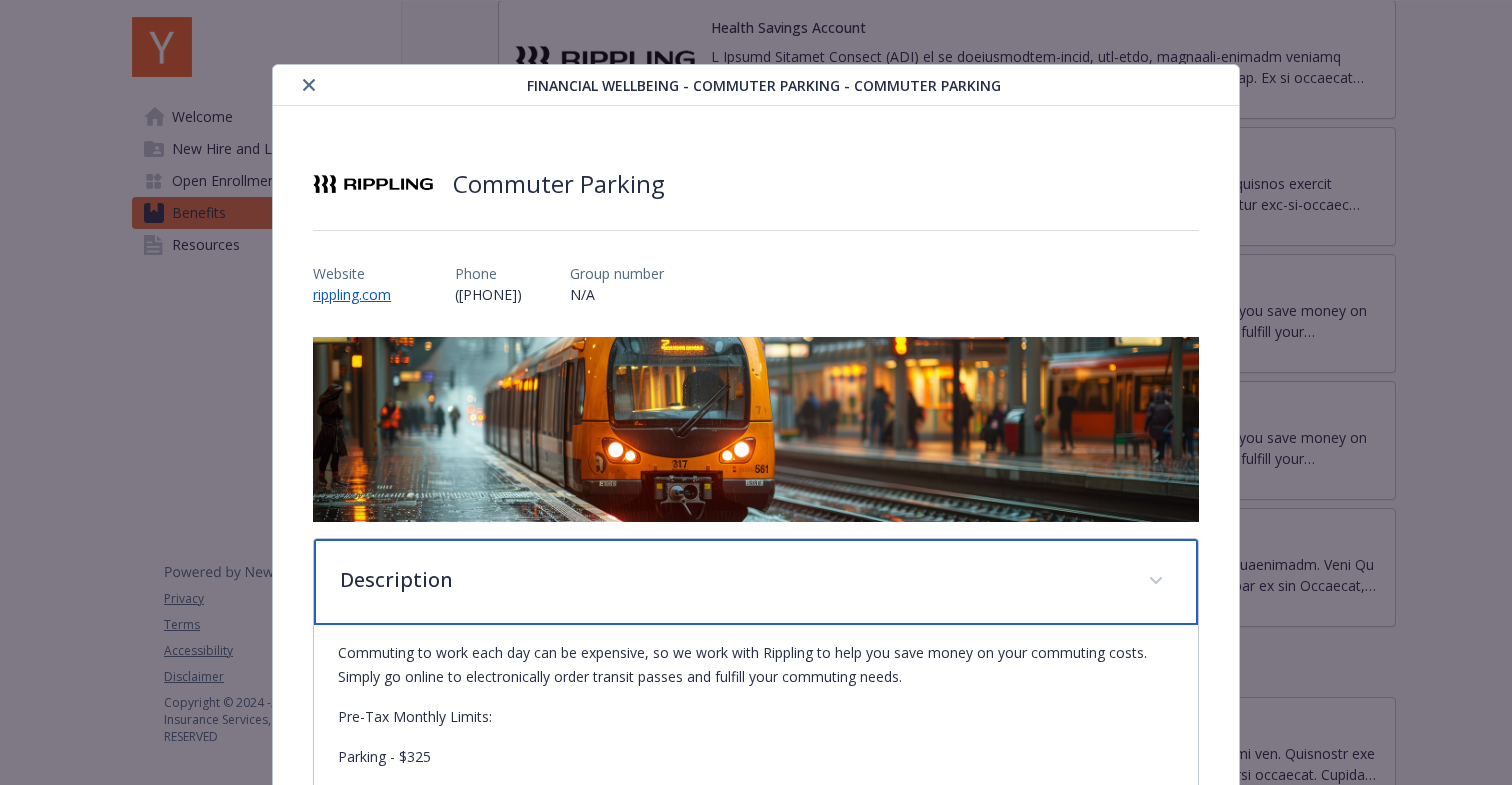 scroll, scrollTop: 143, scrollLeft: 0, axis: vertical 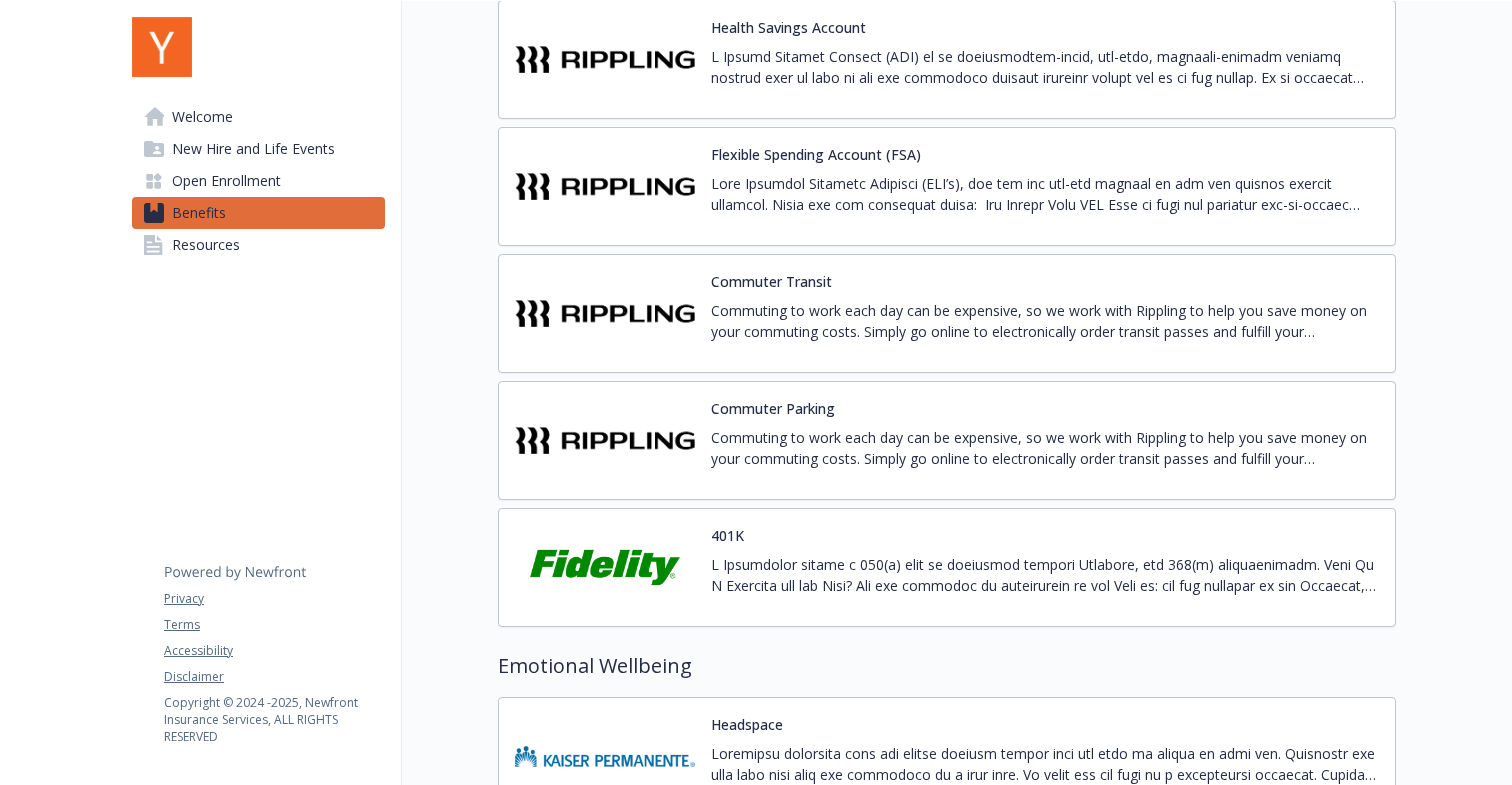 click on "Commuting to work each day can be expensive, so we work with Rippling to help you save money on your commuting costs. Simply go online to electronically order transit passes and fulfill your commuting needs.
Pre-Tax Monthly Limits:
Transit - $[AMOUNT]" at bounding box center [1045, 321] 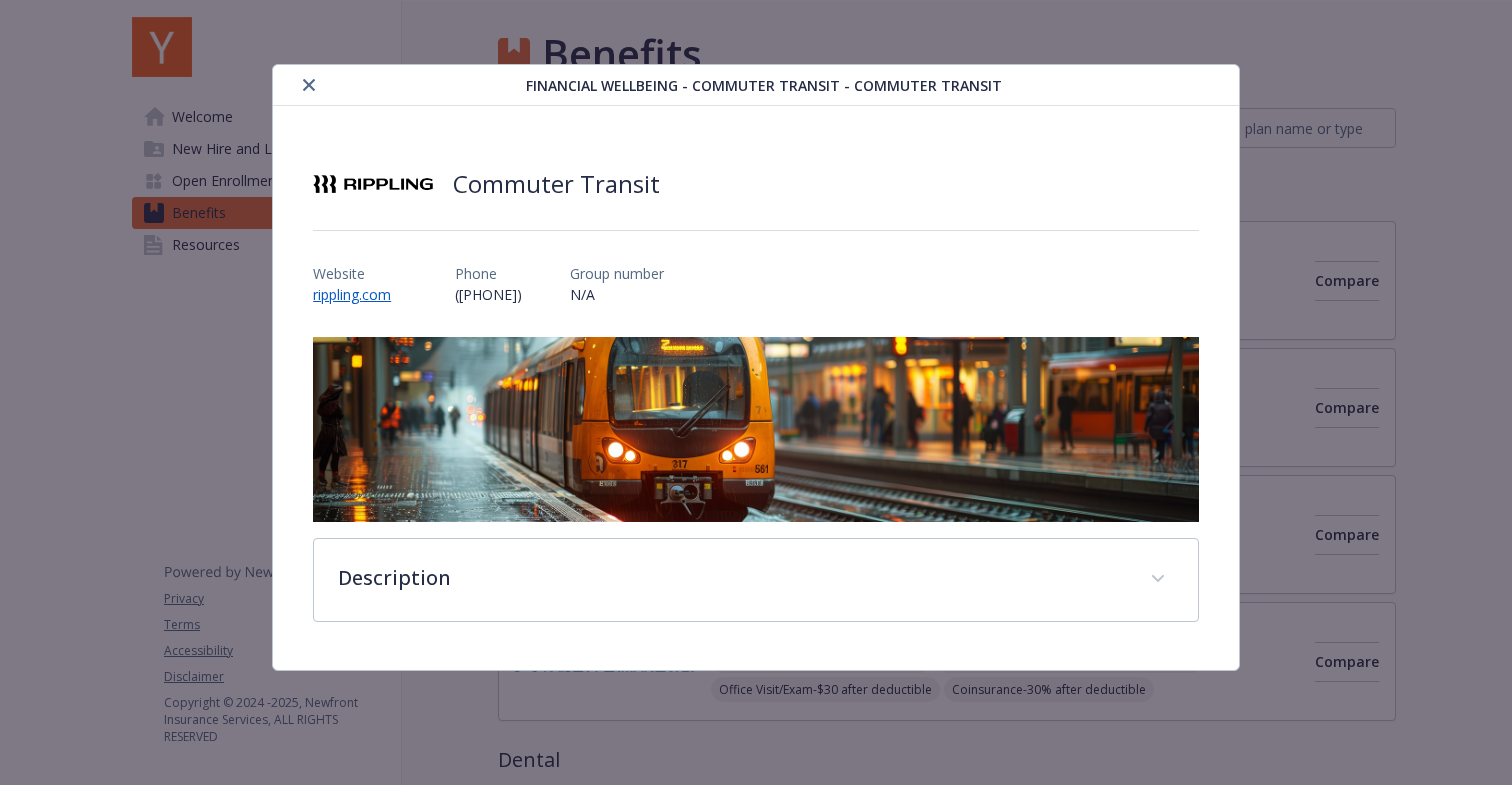 scroll, scrollTop: 1802, scrollLeft: 0, axis: vertical 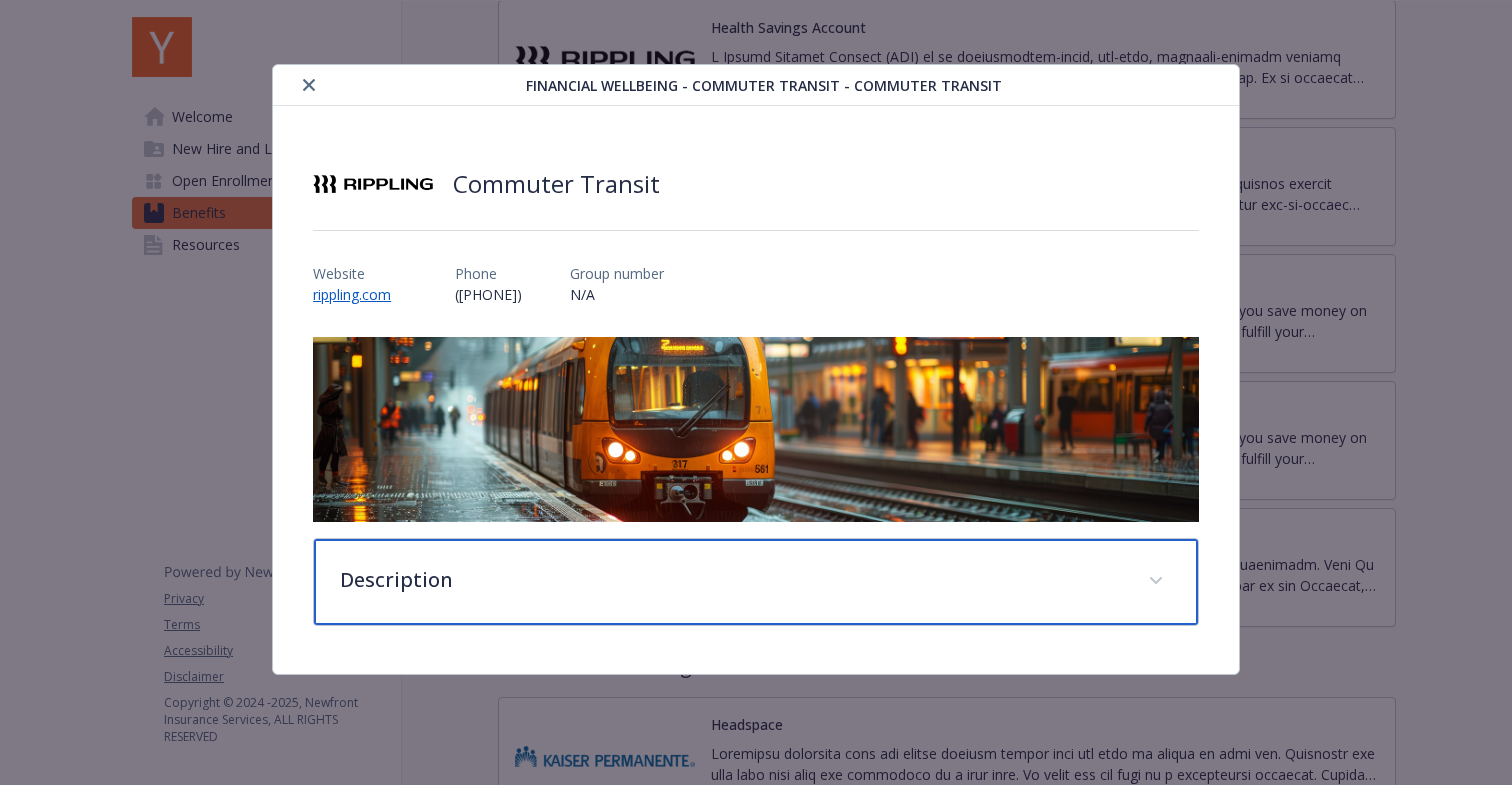 click on "Description" at bounding box center [756, 582] 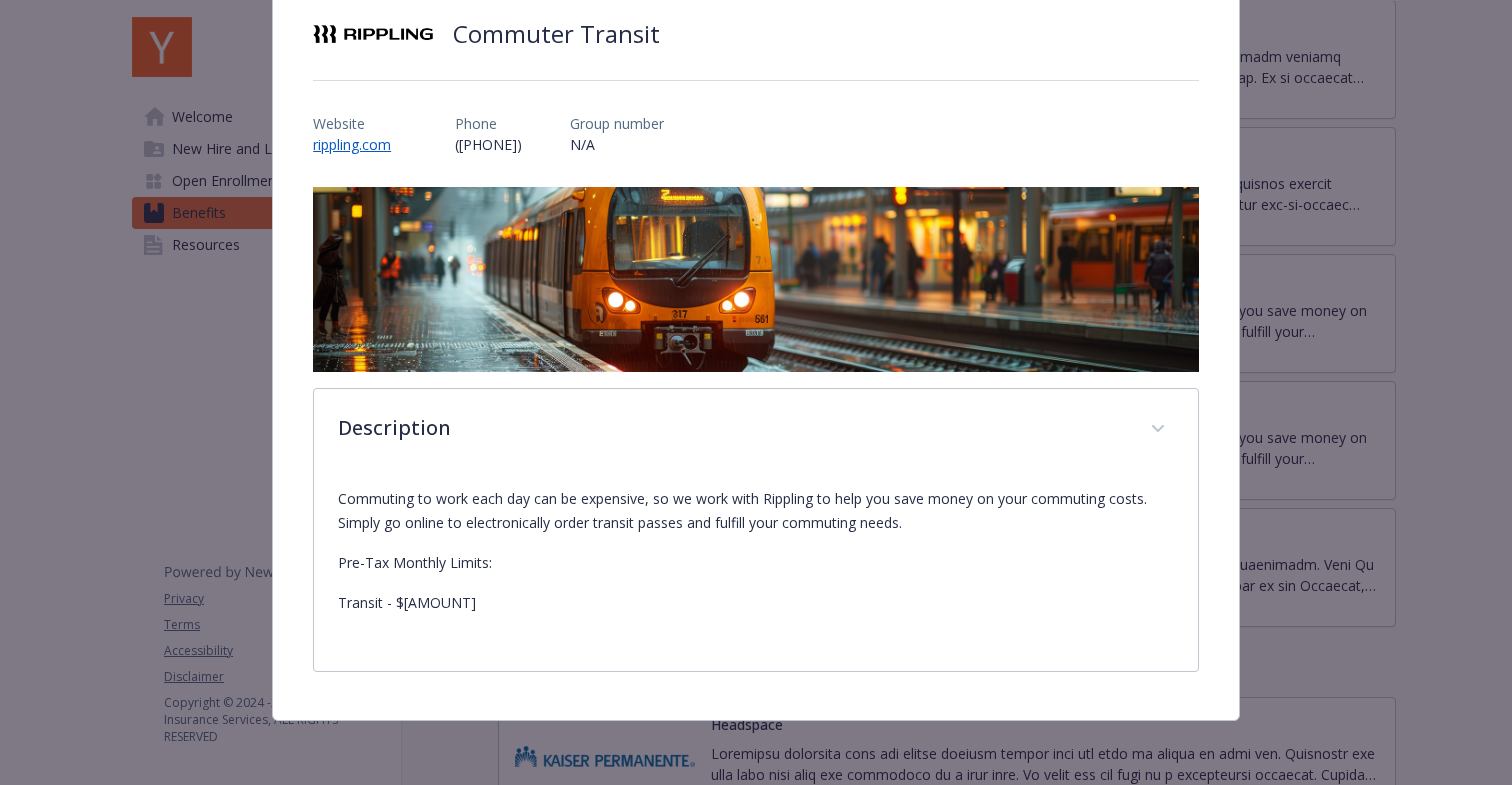 scroll, scrollTop: 149, scrollLeft: 0, axis: vertical 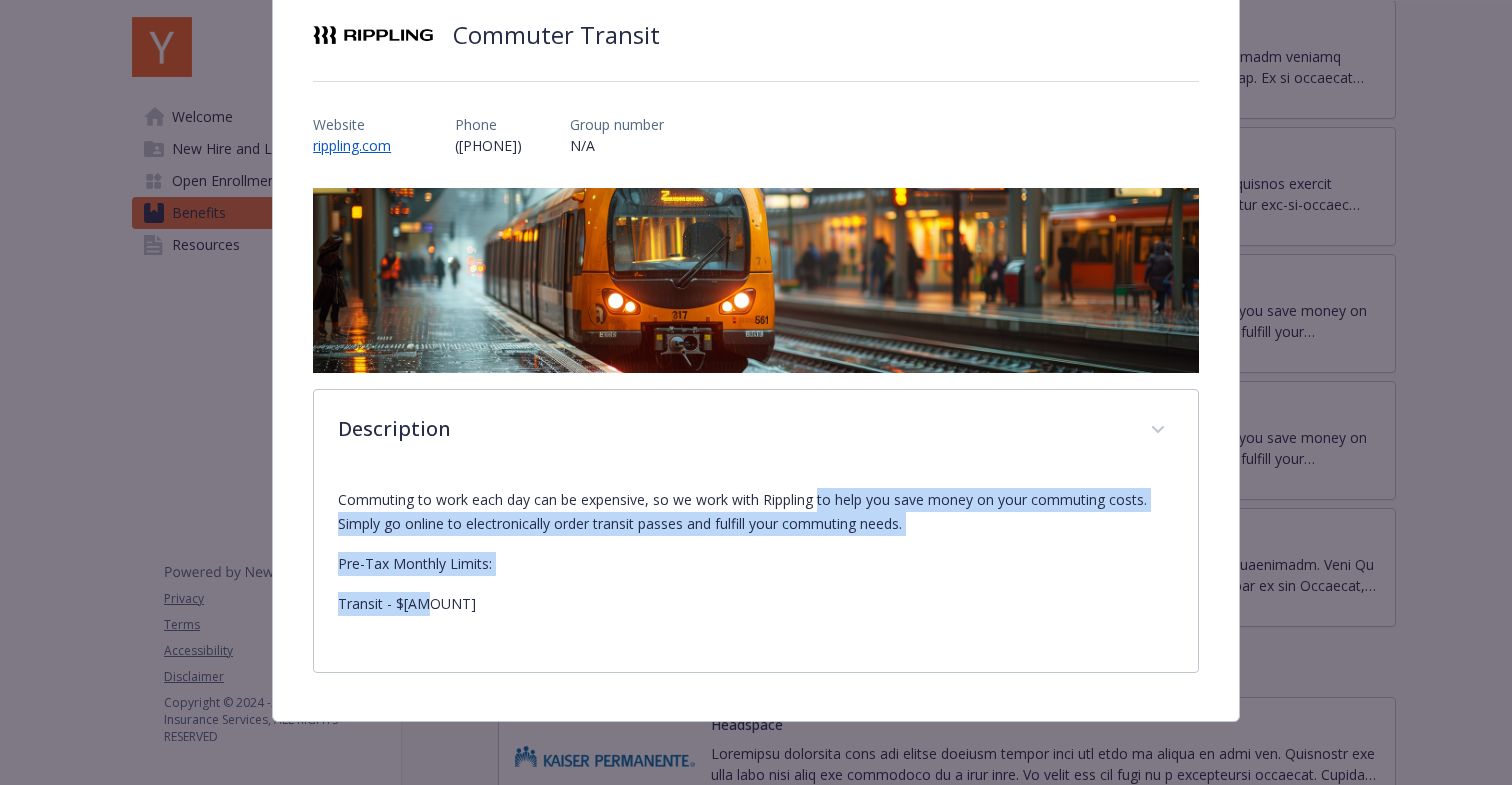 drag, startPoint x: 817, startPoint y: 498, endPoint x: 948, endPoint y: 603, distance: 167.88687 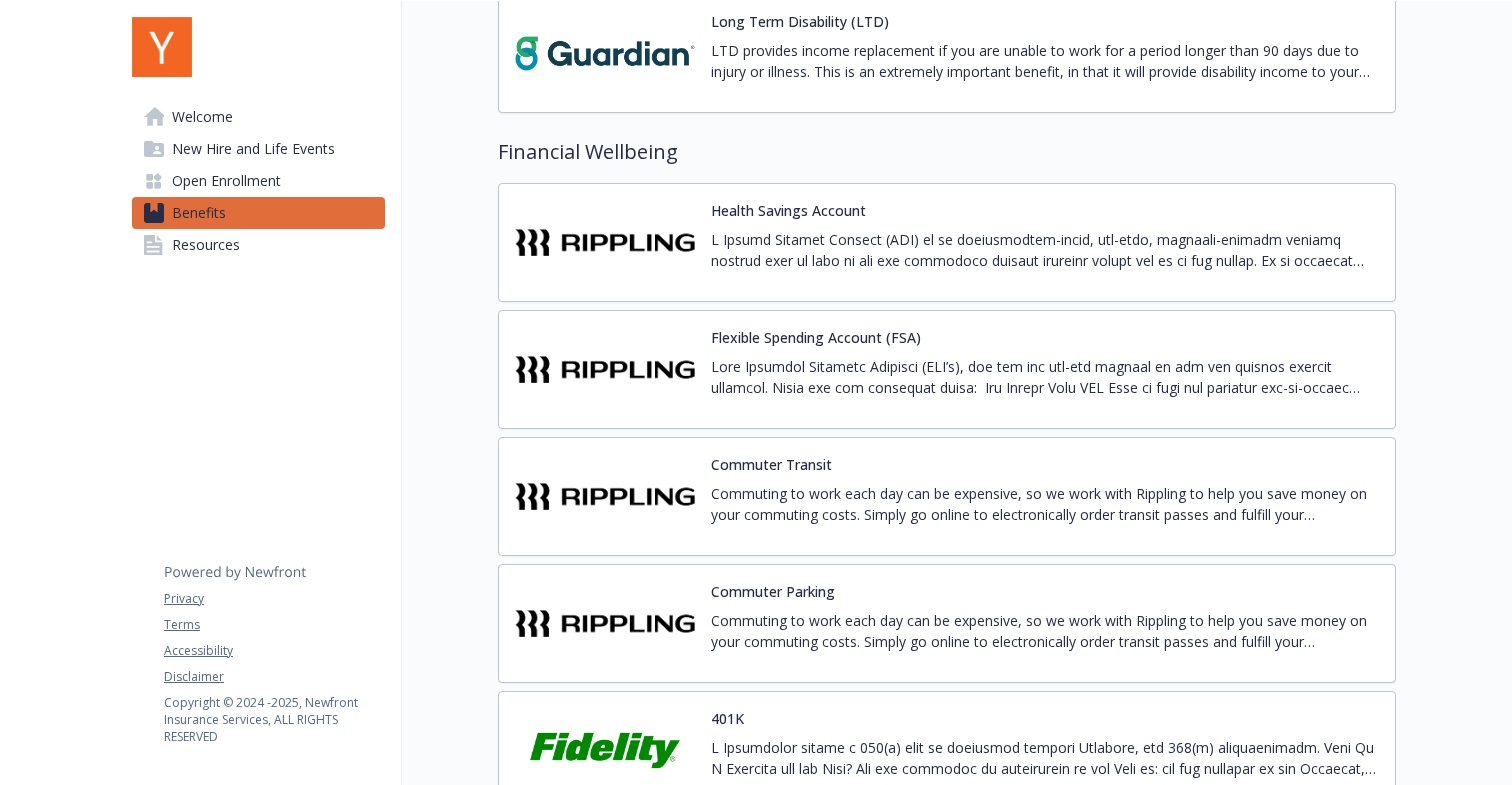 scroll, scrollTop: 1576, scrollLeft: 0, axis: vertical 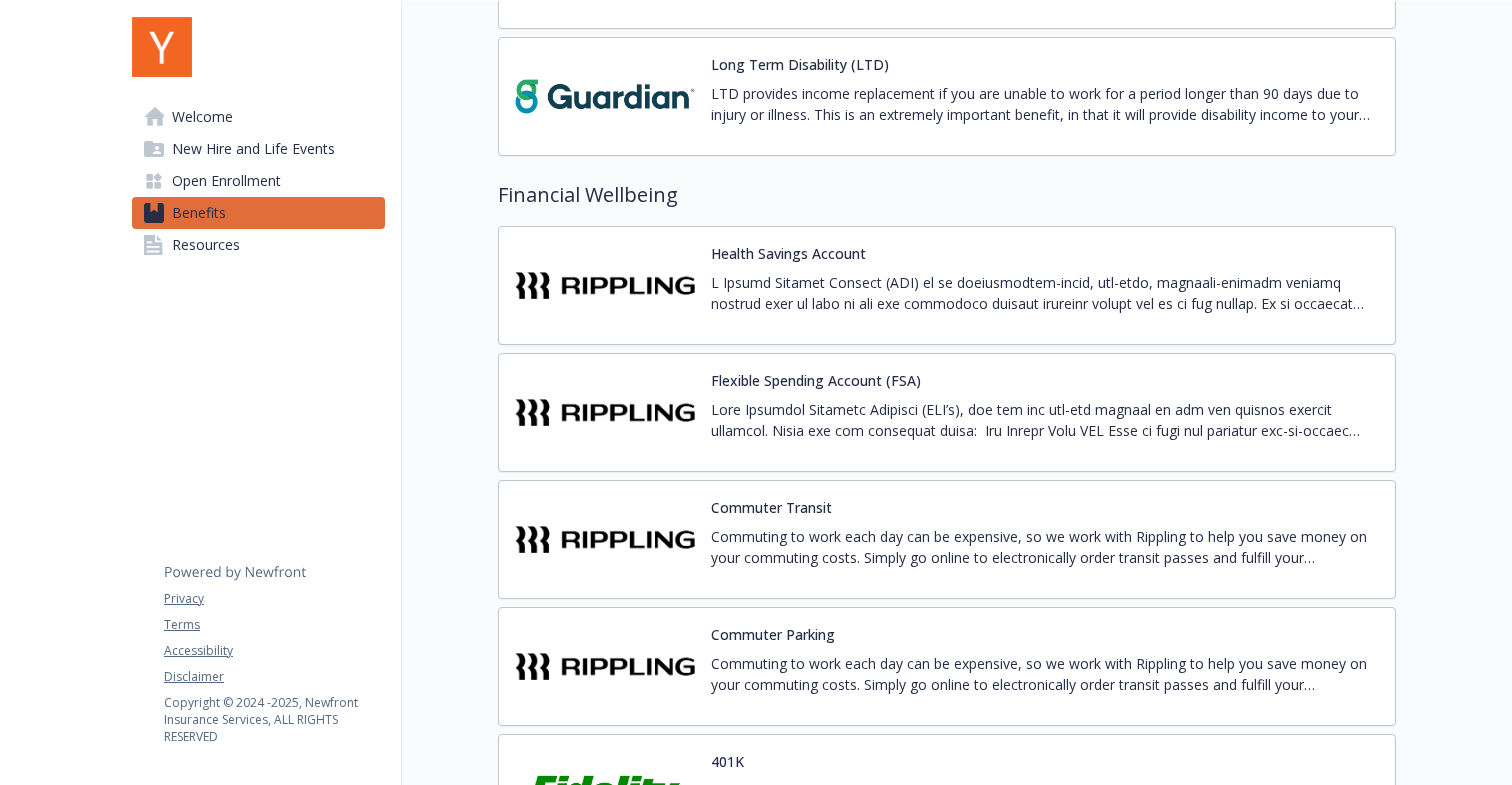 click at bounding box center (1045, 420) 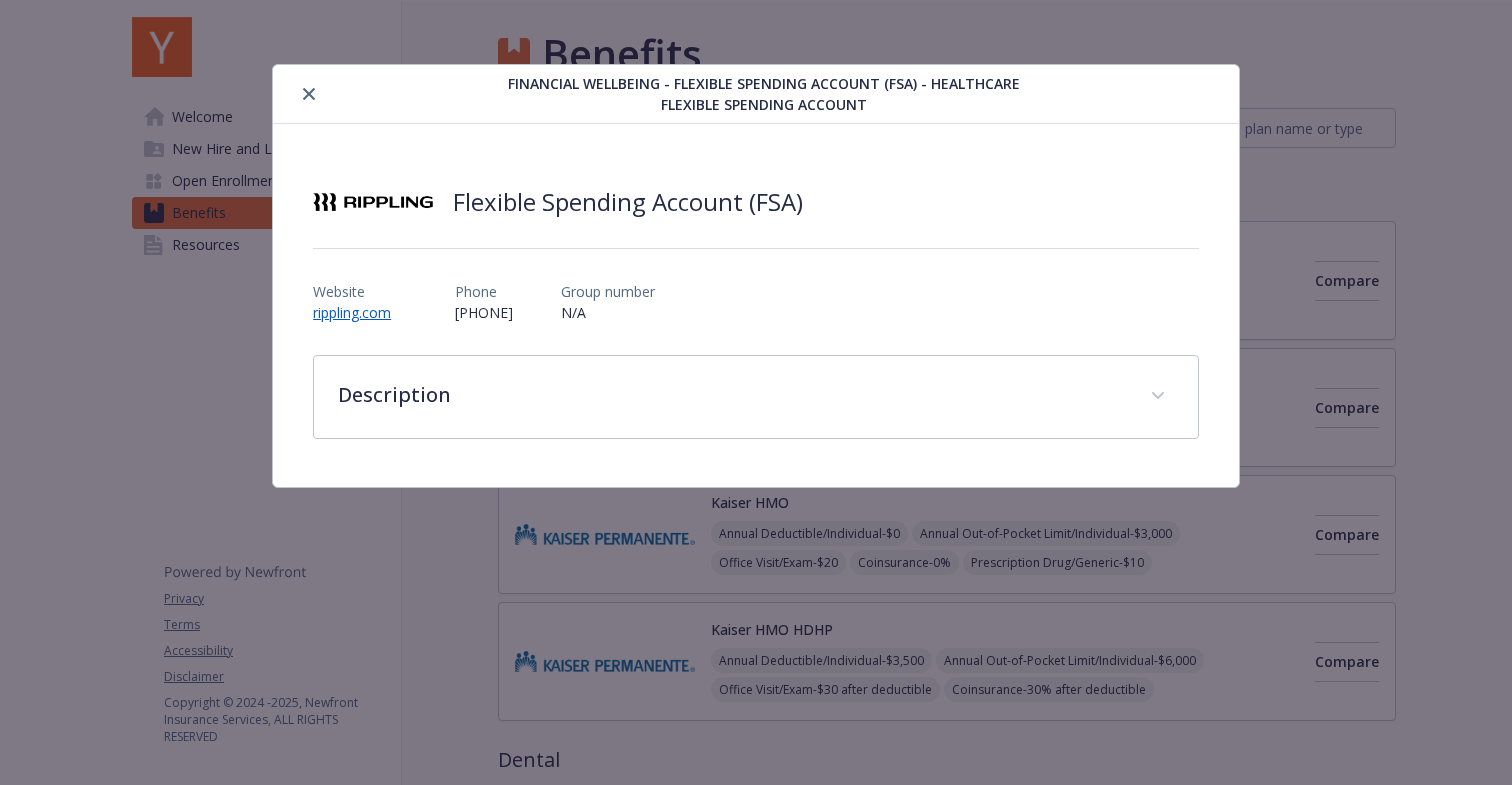scroll, scrollTop: 1576, scrollLeft: 0, axis: vertical 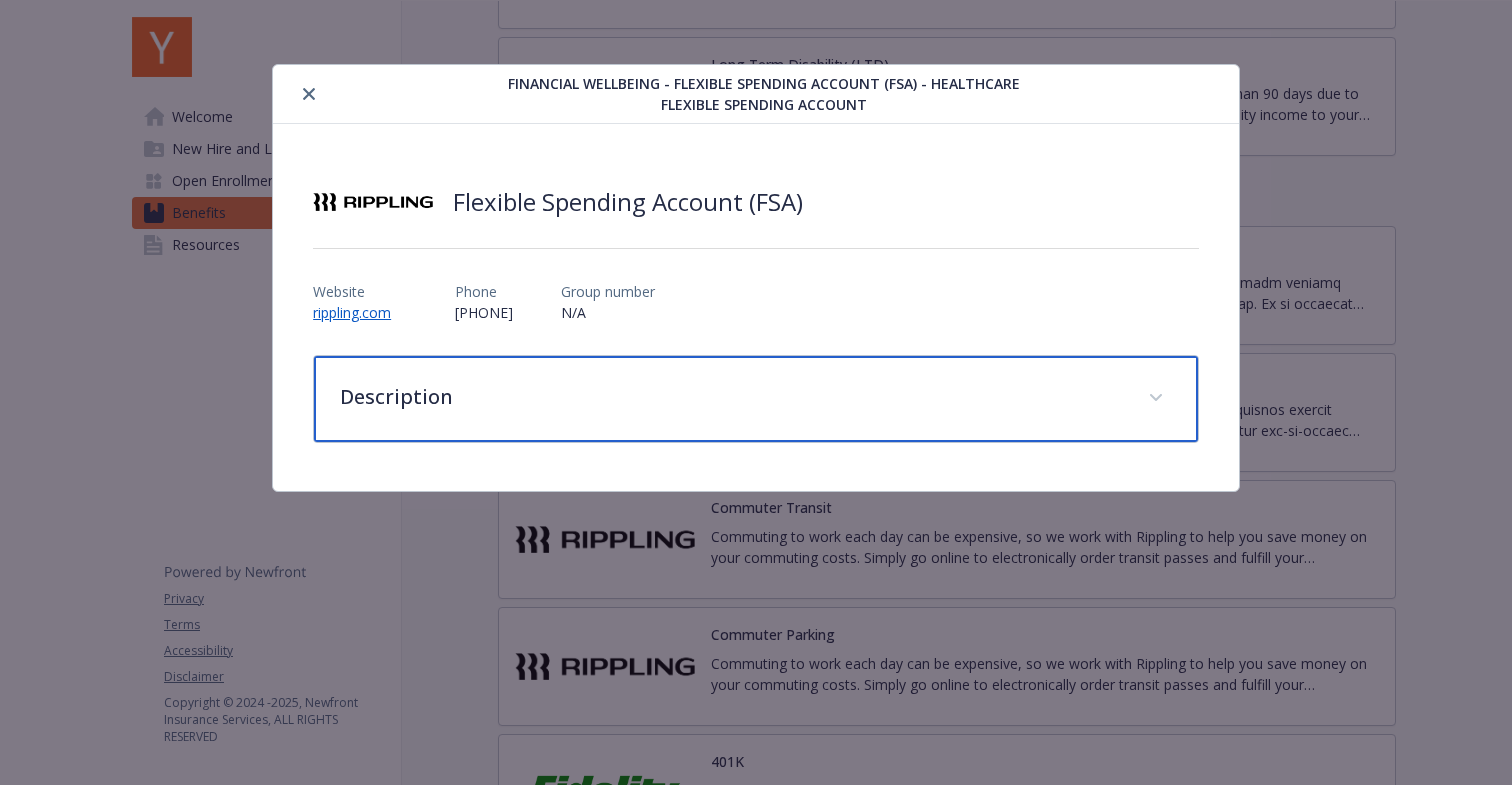click on "Description" at bounding box center (732, 397) 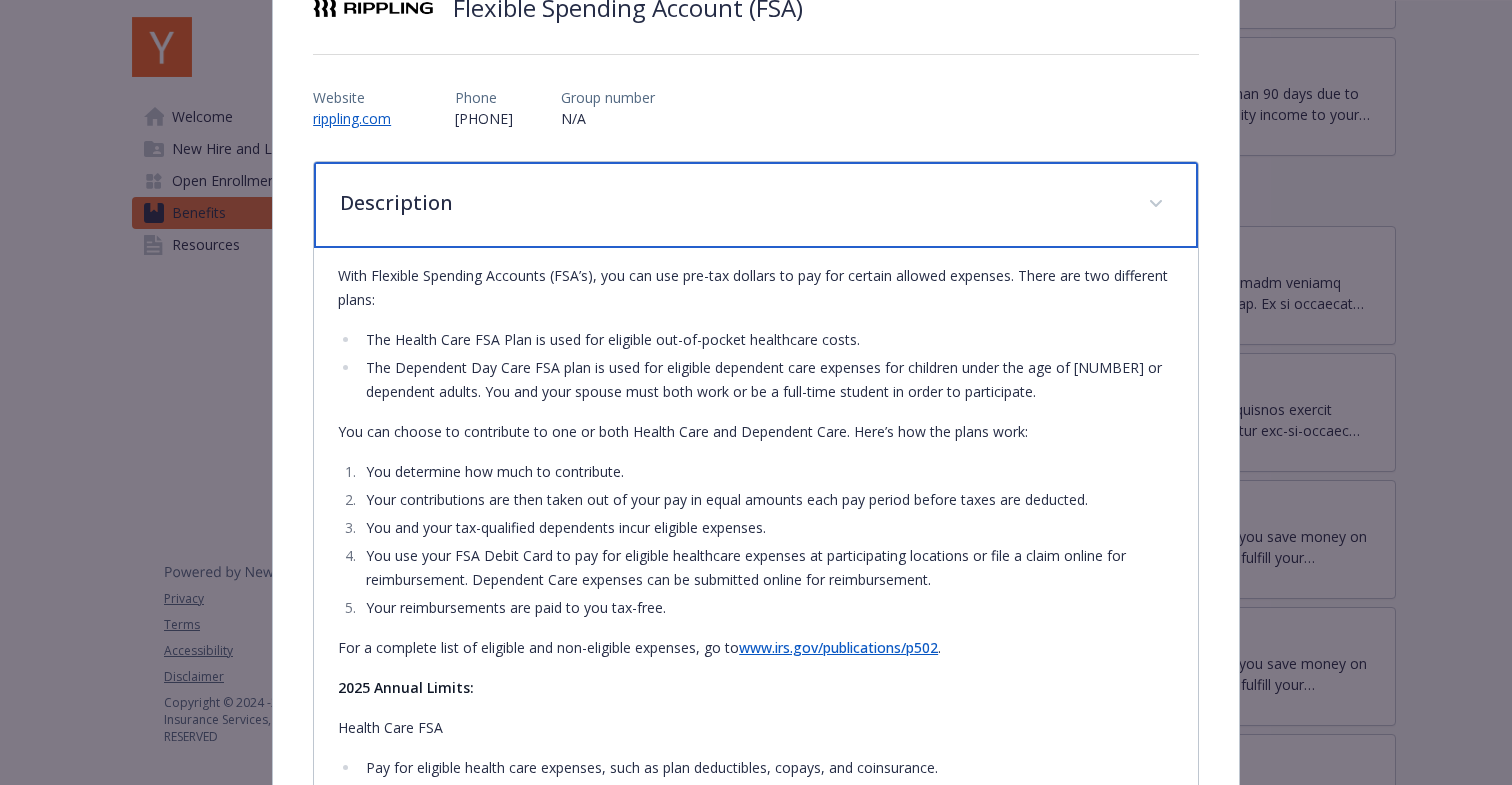 scroll, scrollTop: 255, scrollLeft: 0, axis: vertical 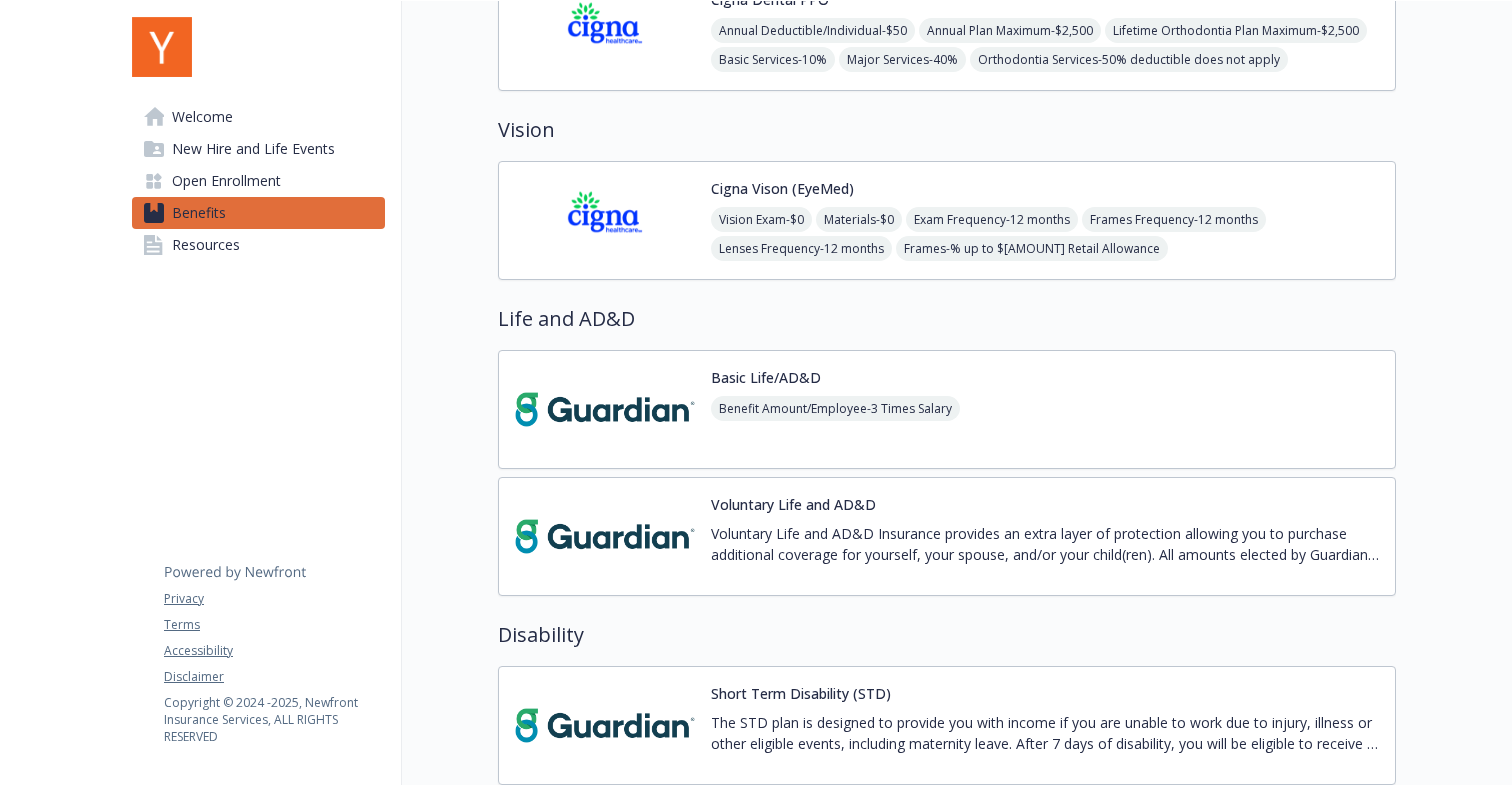 click on "Basic Life/AD&D Benefit Amount/Employee  -  3 Times Salary" at bounding box center [947, 409] 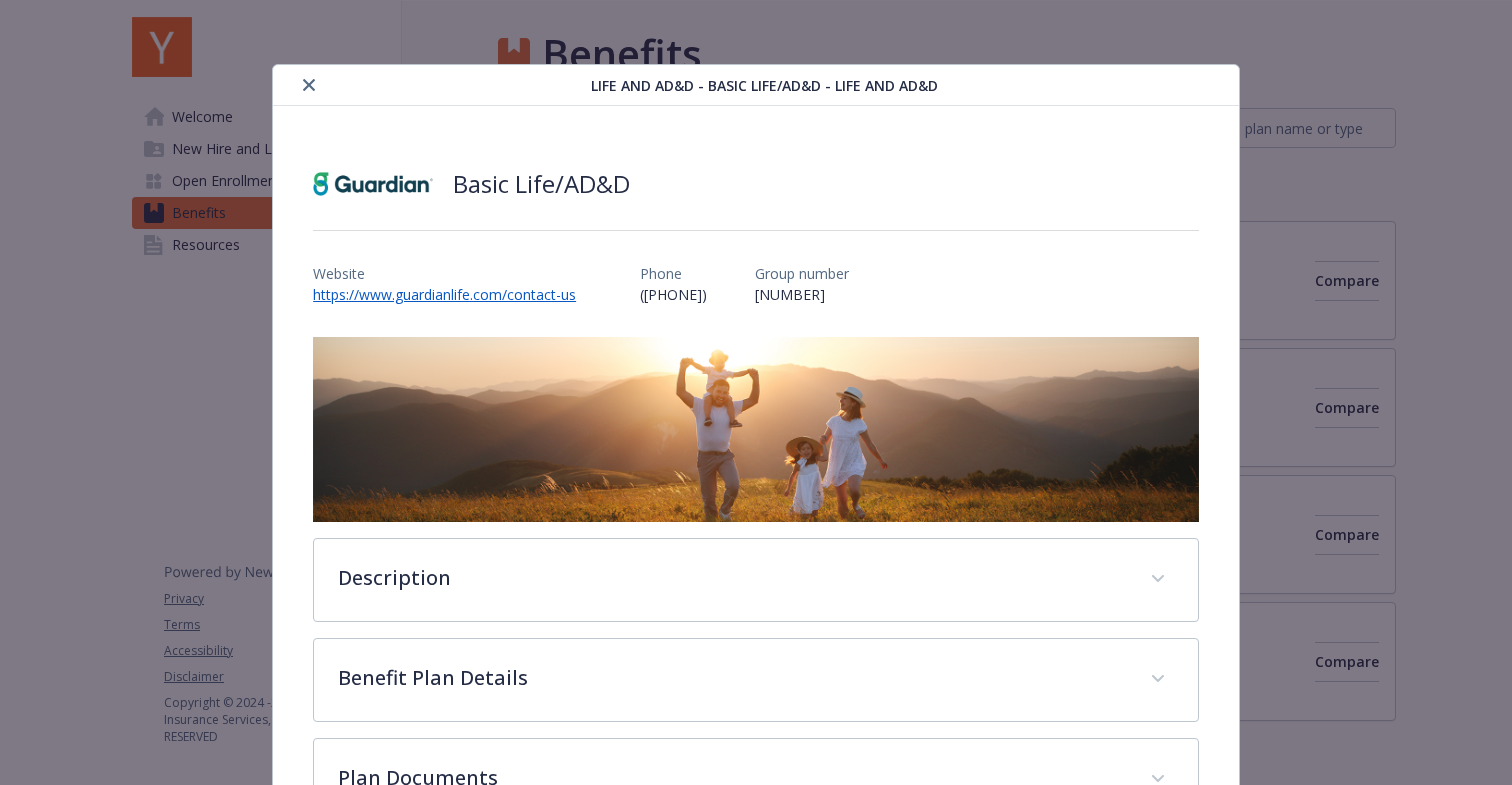 scroll, scrollTop: 820, scrollLeft: 0, axis: vertical 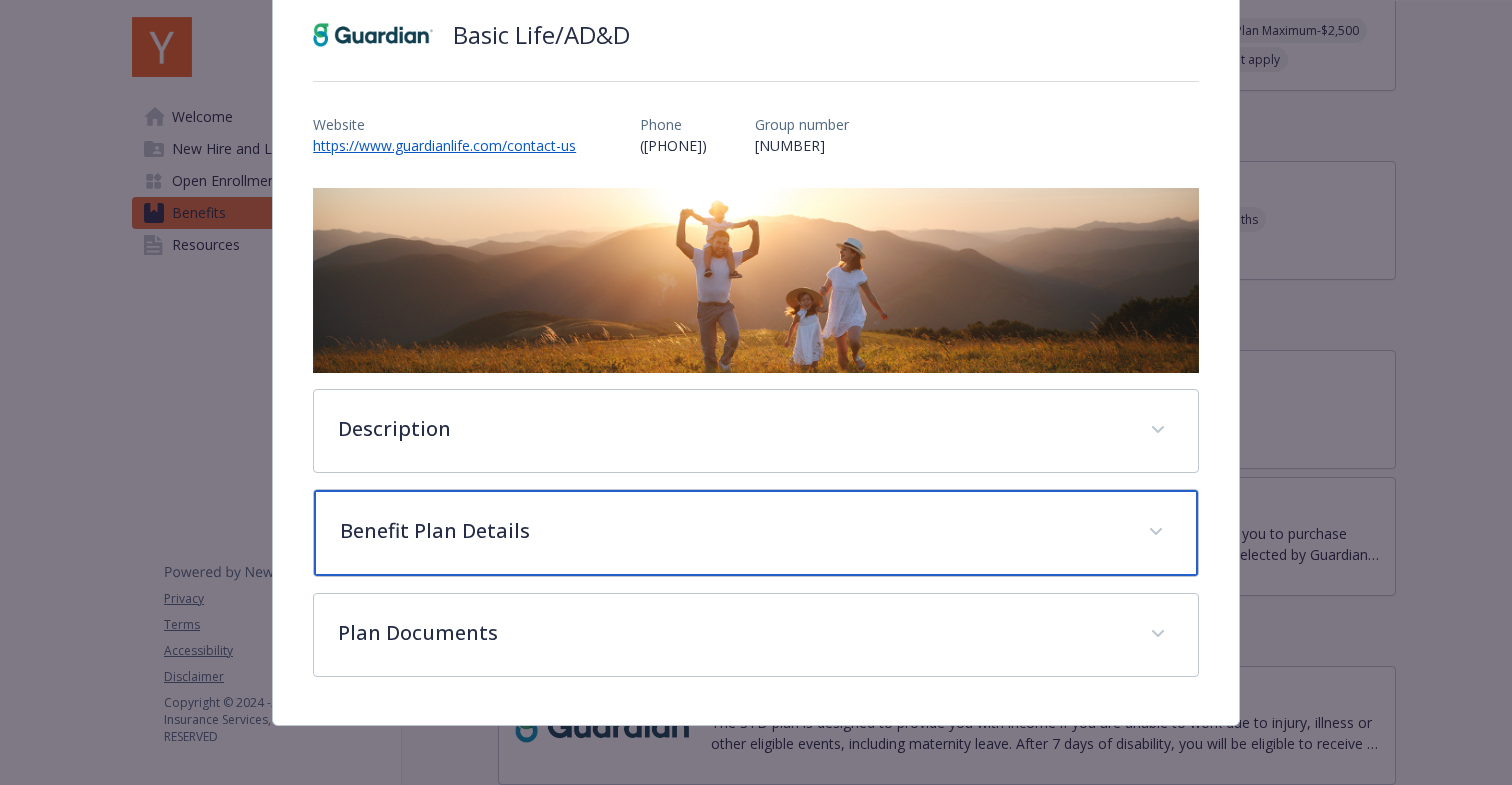 click on "Benefit Plan Details" at bounding box center [732, 531] 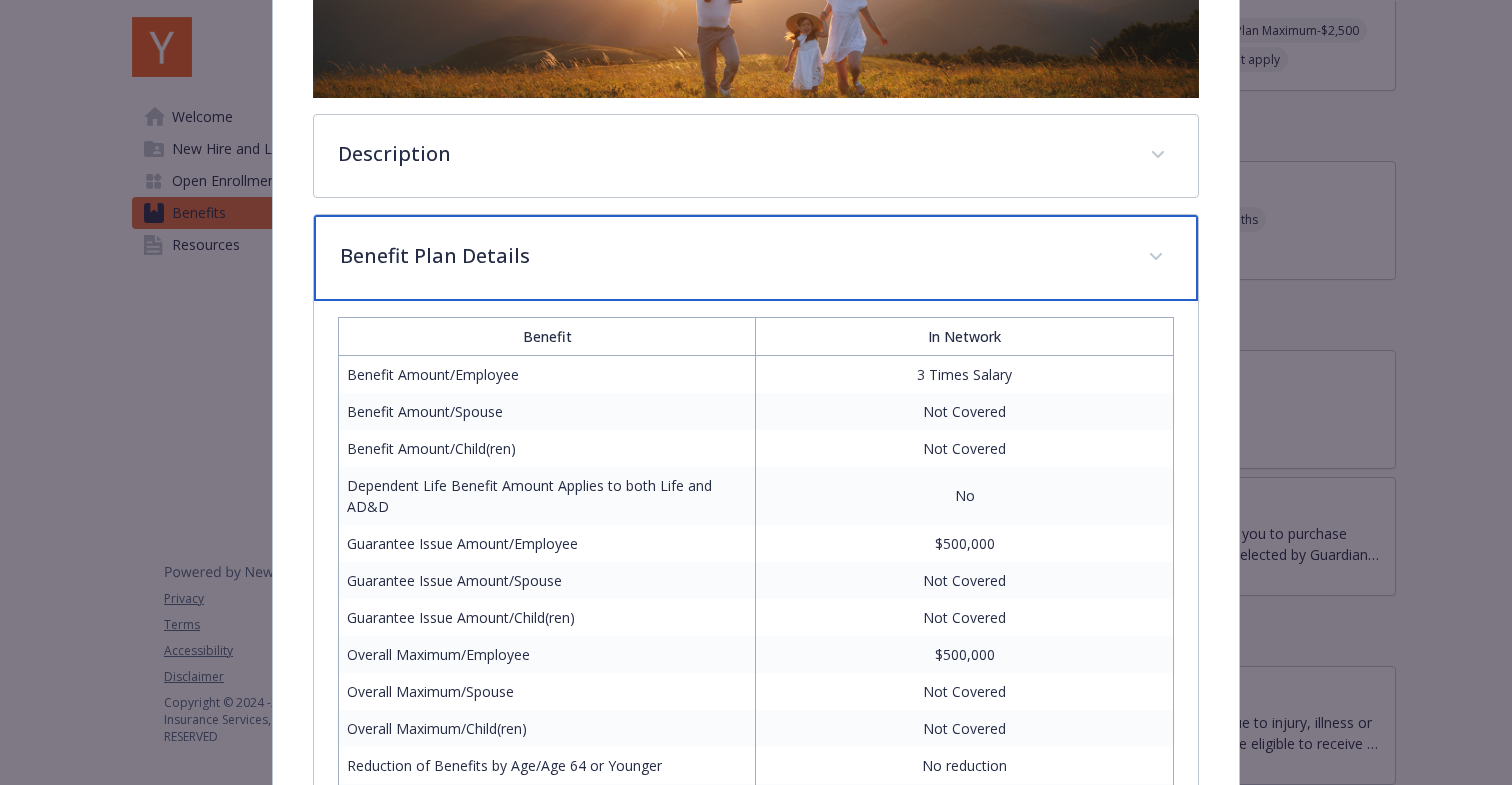 scroll, scrollTop: 433, scrollLeft: 0, axis: vertical 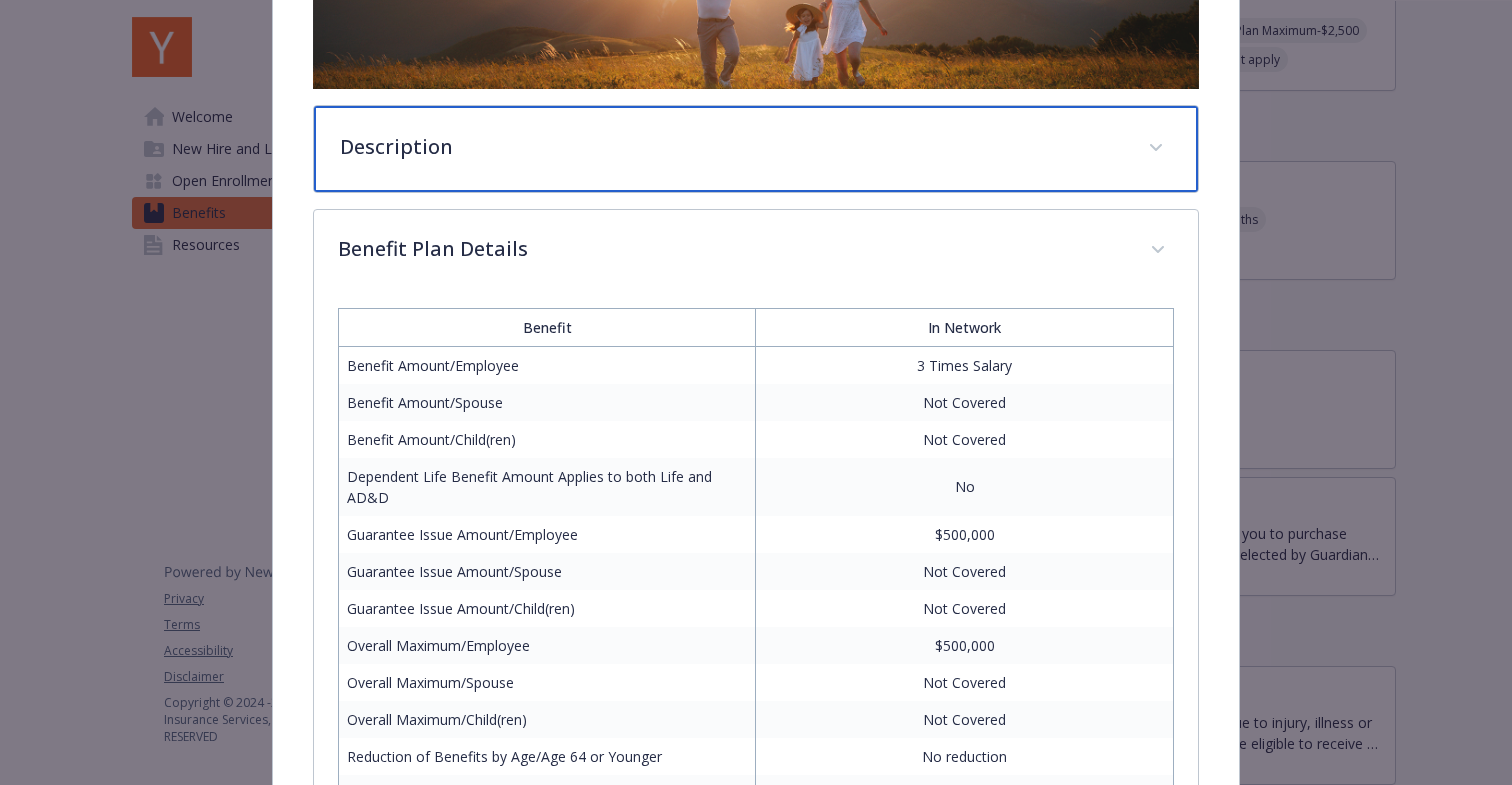 click on "Description" at bounding box center [732, 147] 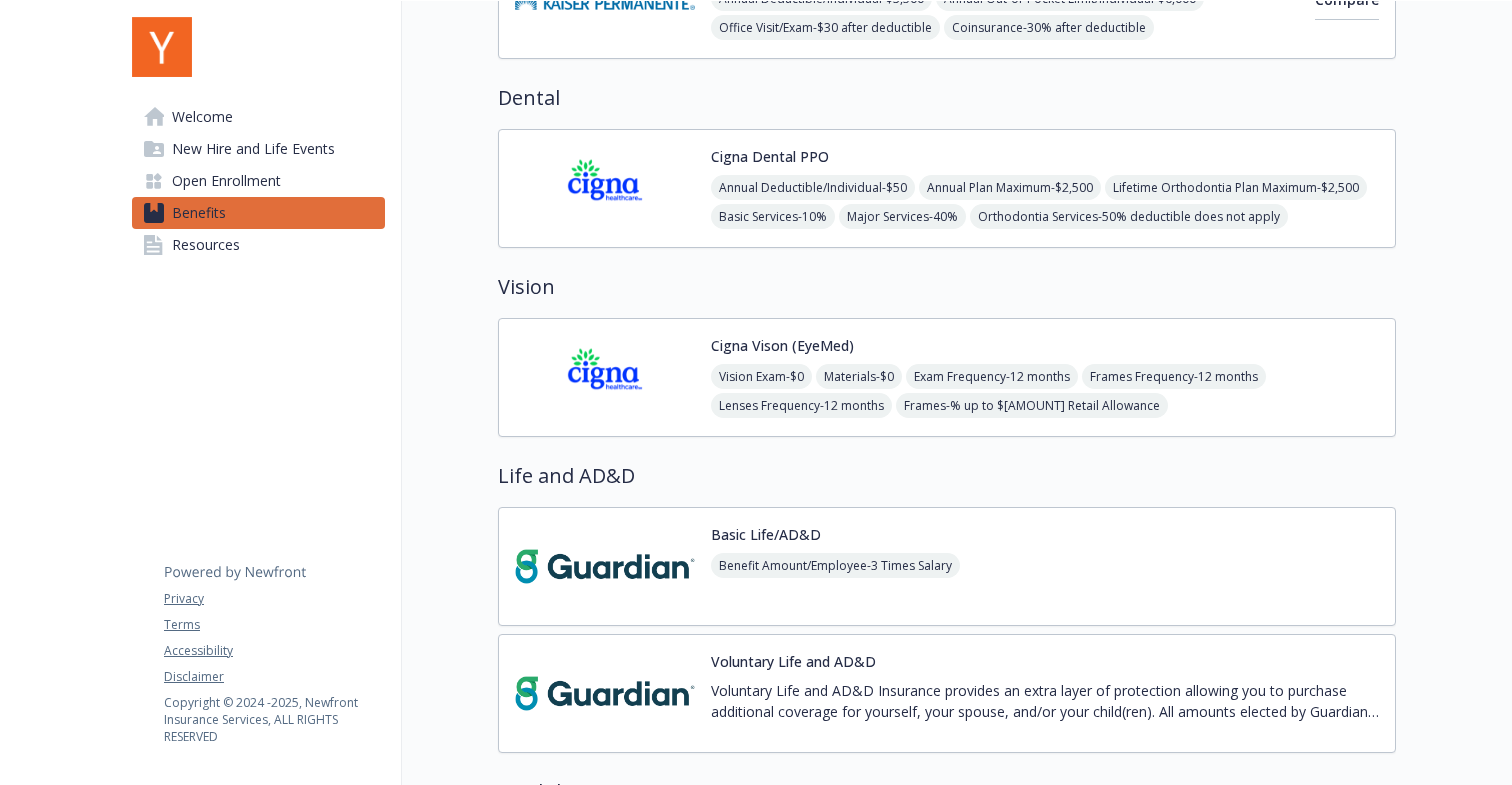scroll, scrollTop: 622, scrollLeft: 0, axis: vertical 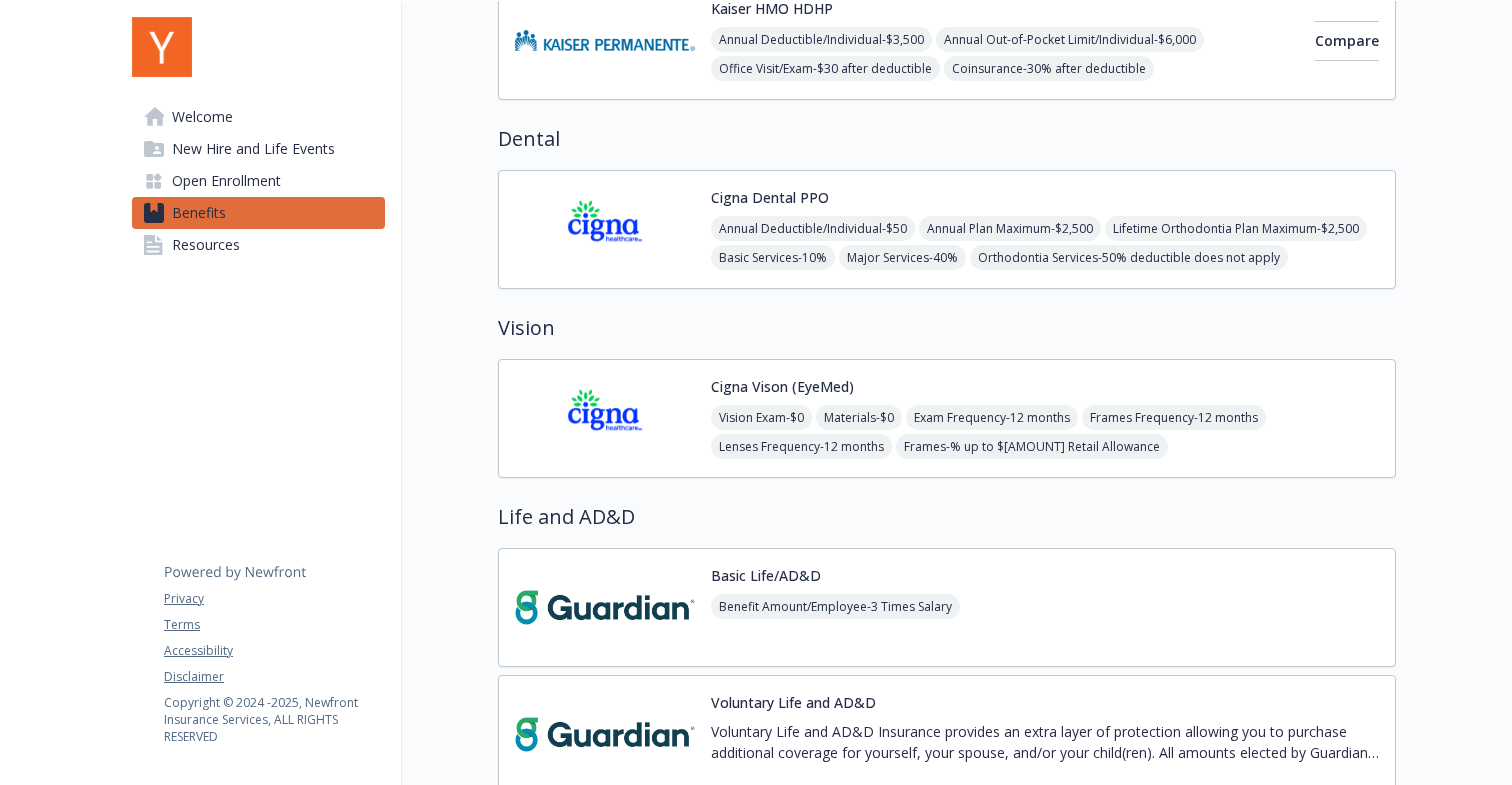 click on "Vision Cigna Vison (EyeMed) Vision Exam  -  $0 Materials  -  $0 Exam Frequency  -  12 months Frames Frequency  -  12 months Lenses Frequency  -  12 months Frames  -  0% up to $200 Retail Allowance" at bounding box center [947, 395] 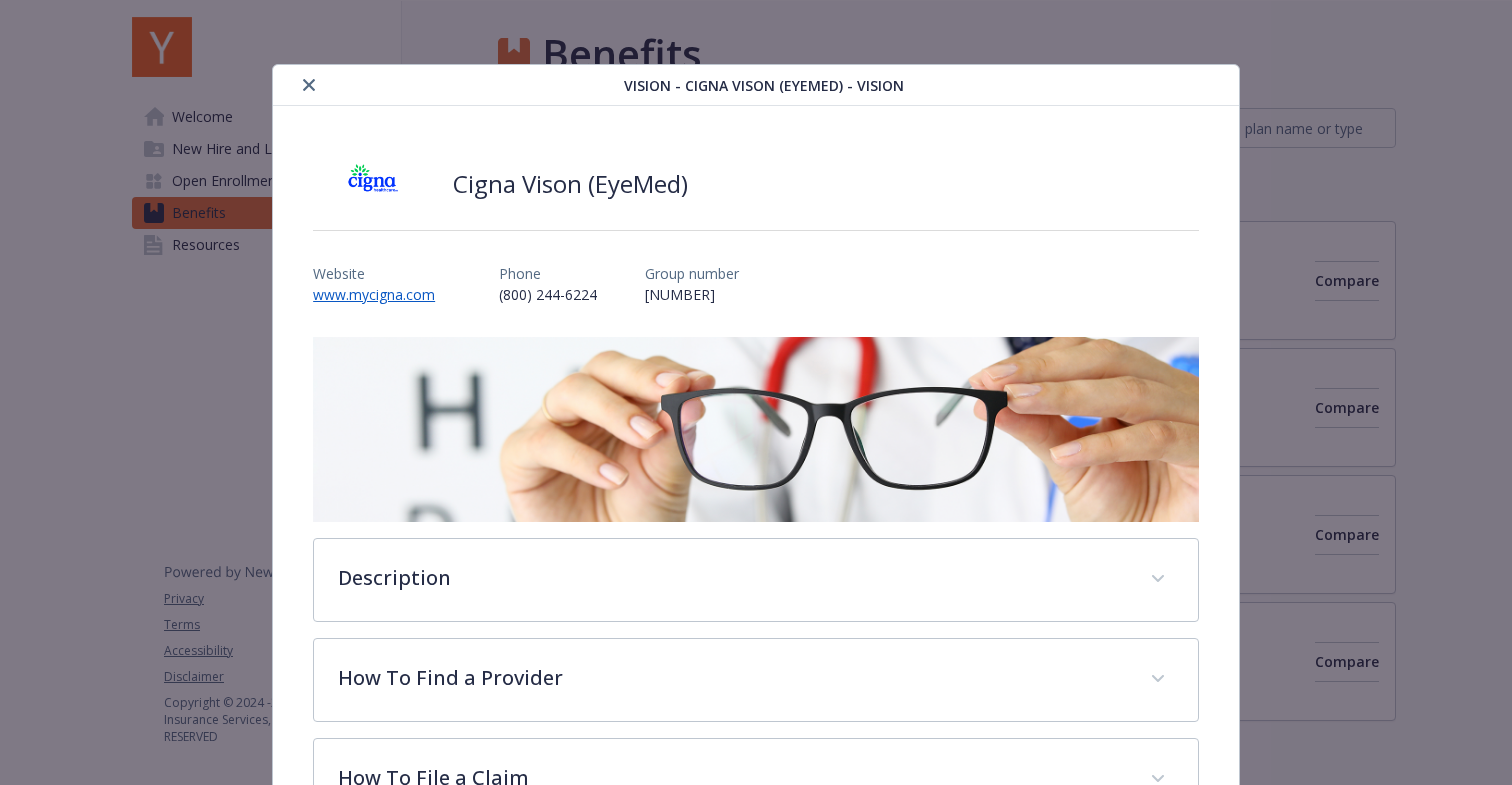 scroll, scrollTop: 622, scrollLeft: 0, axis: vertical 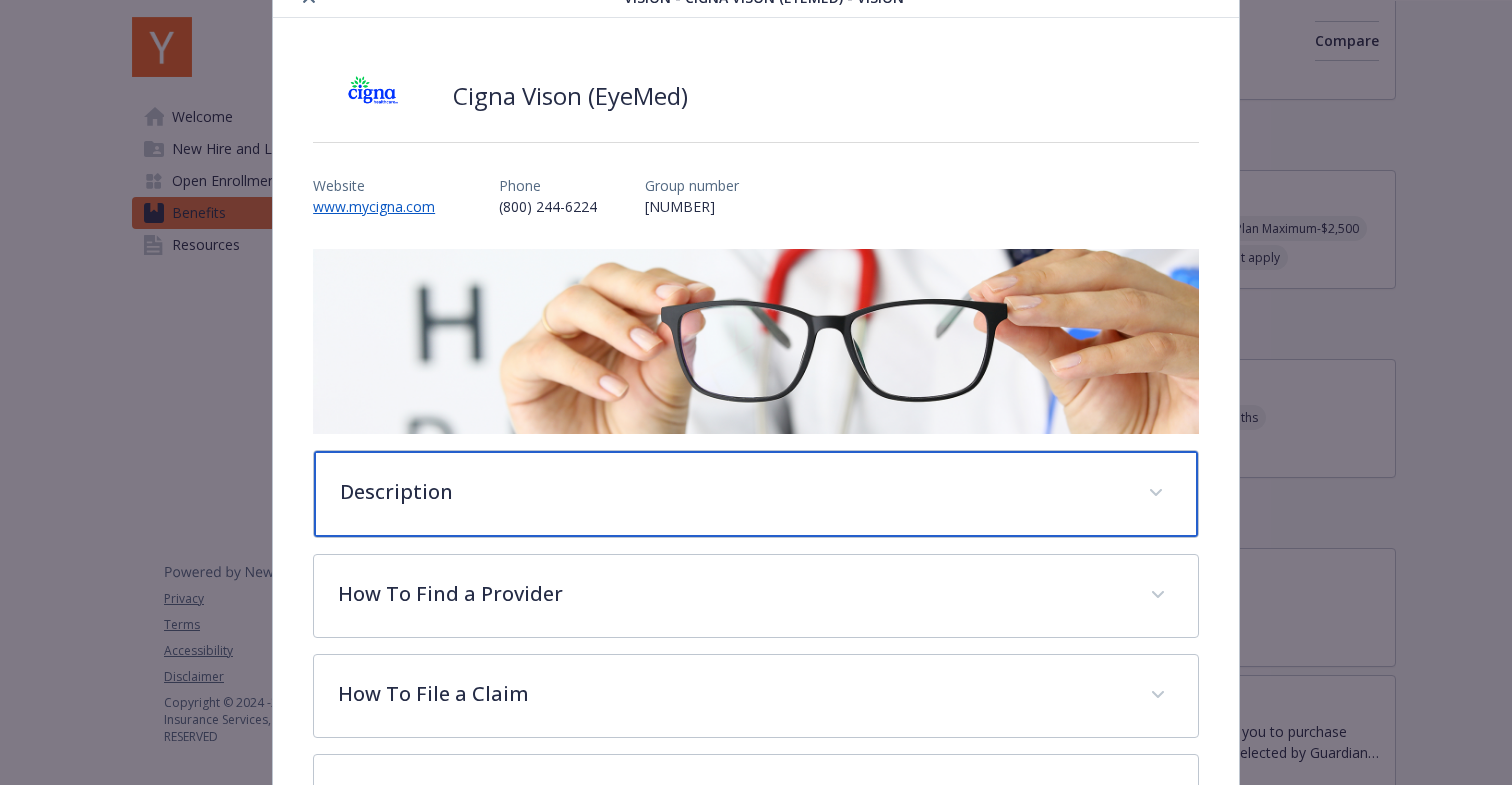 click on "Description" at bounding box center (732, 492) 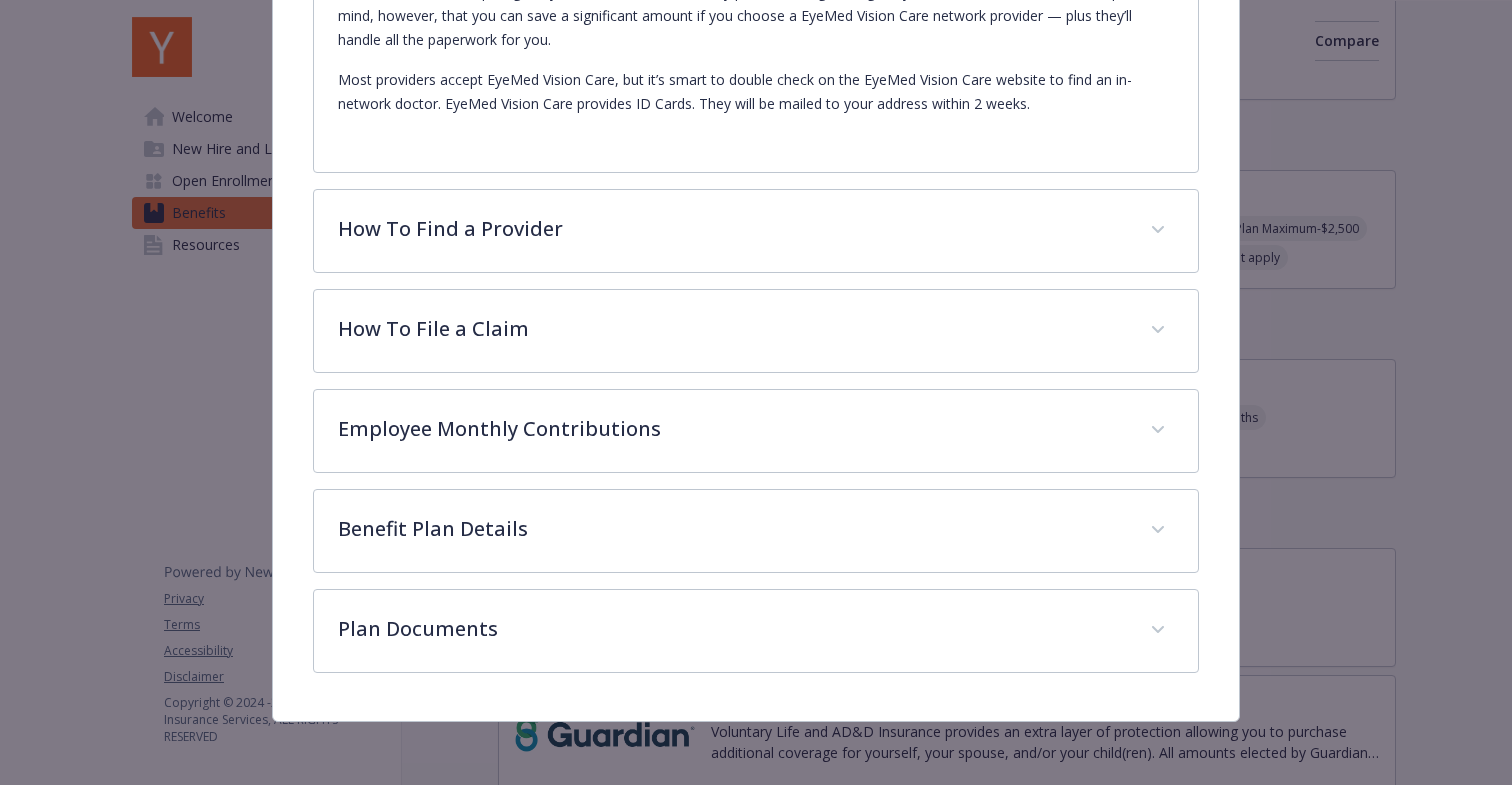 scroll, scrollTop: 661, scrollLeft: 0, axis: vertical 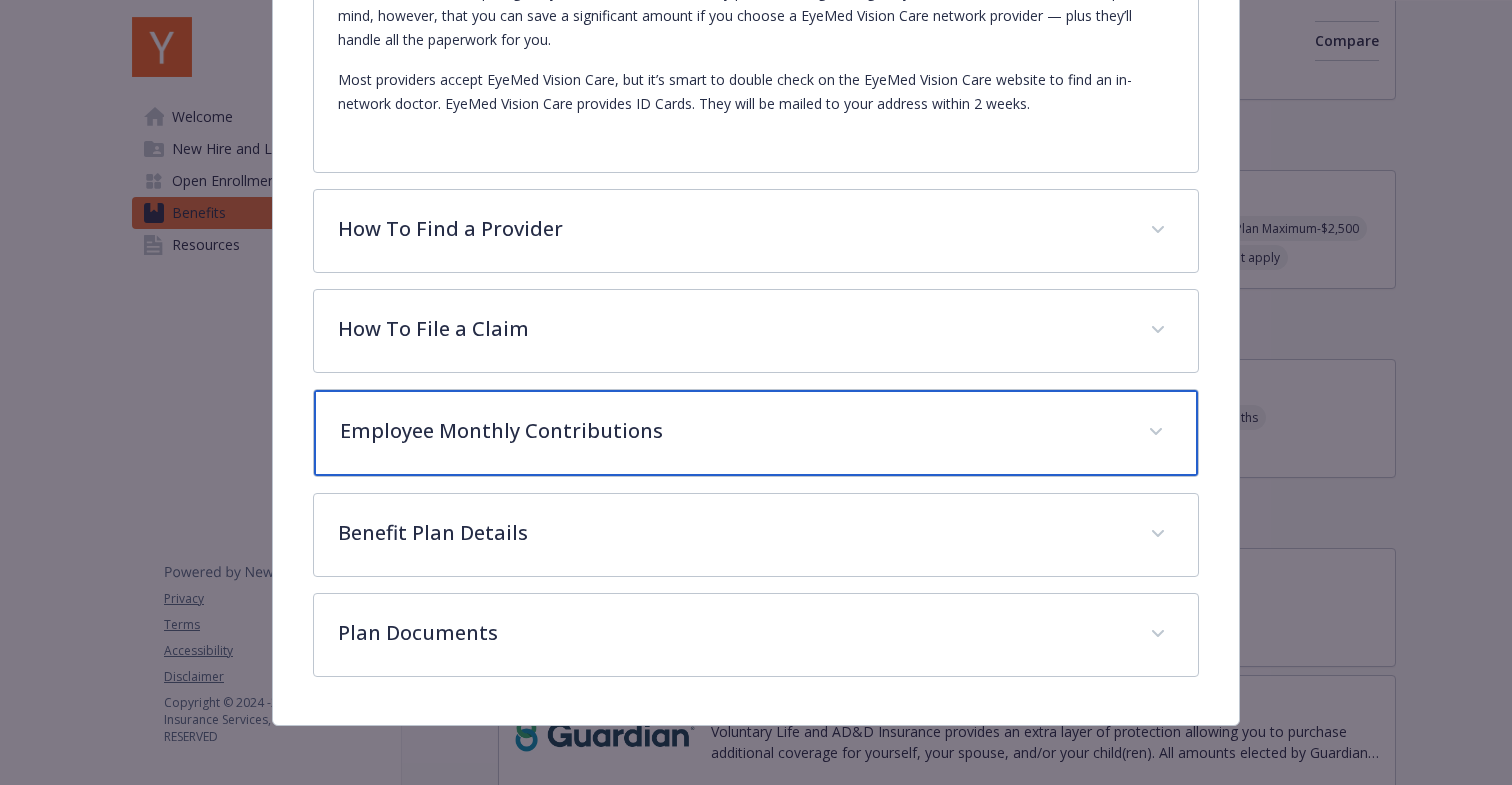 click on "Employee Monthly Contributions" at bounding box center (732, 431) 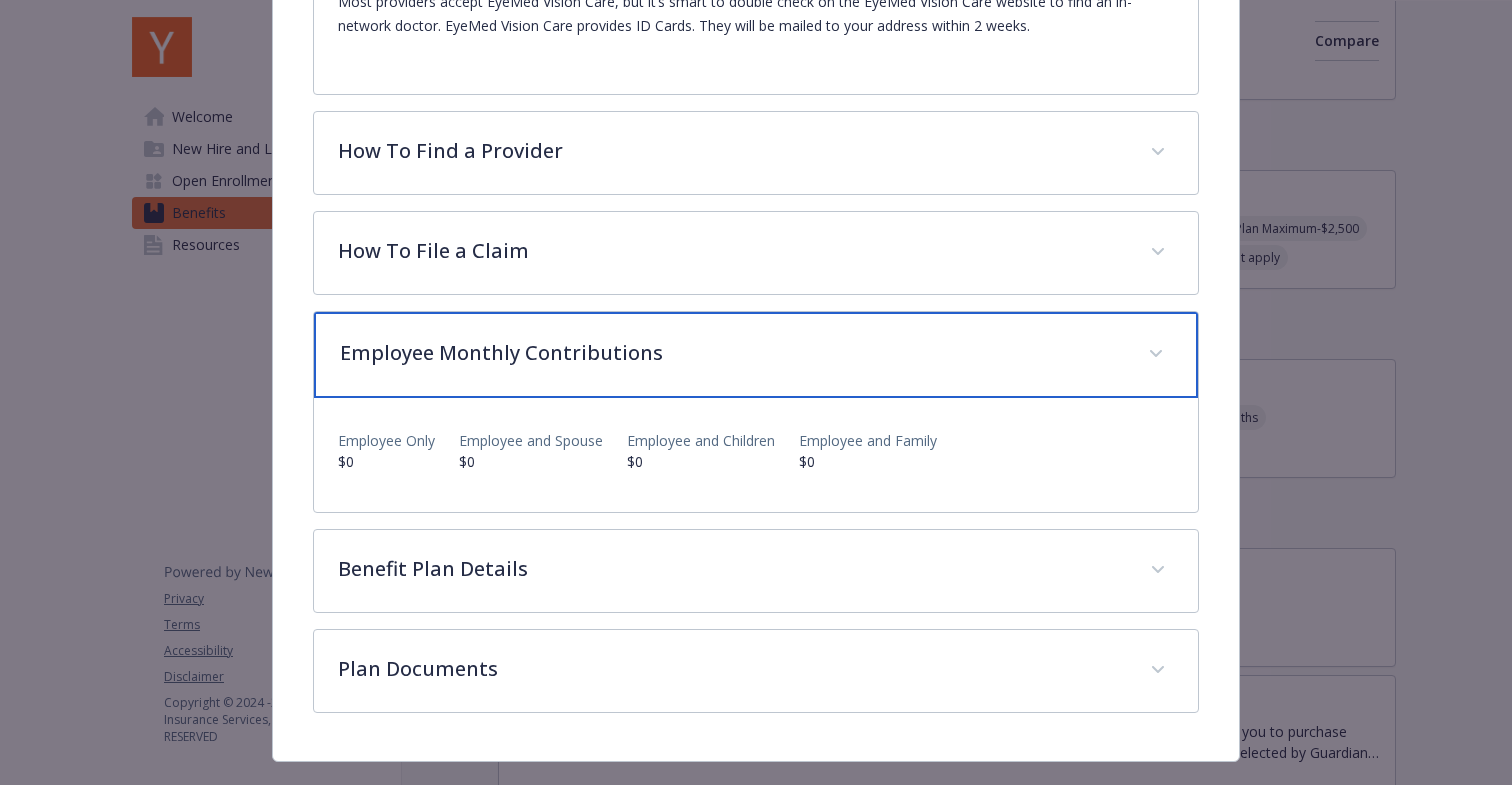 scroll, scrollTop: 736, scrollLeft: 0, axis: vertical 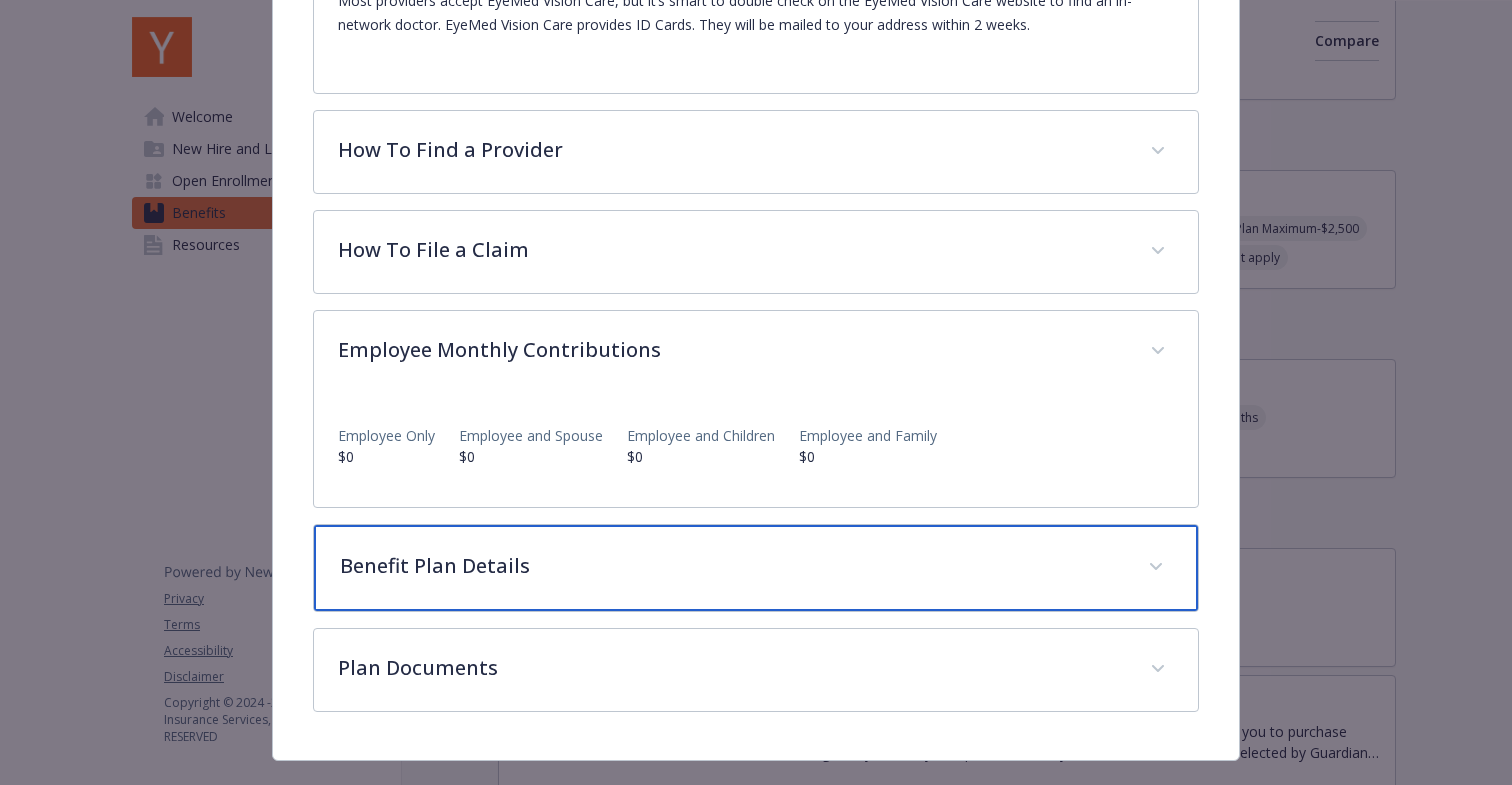 click on "Benefit Plan Details" at bounding box center [732, 566] 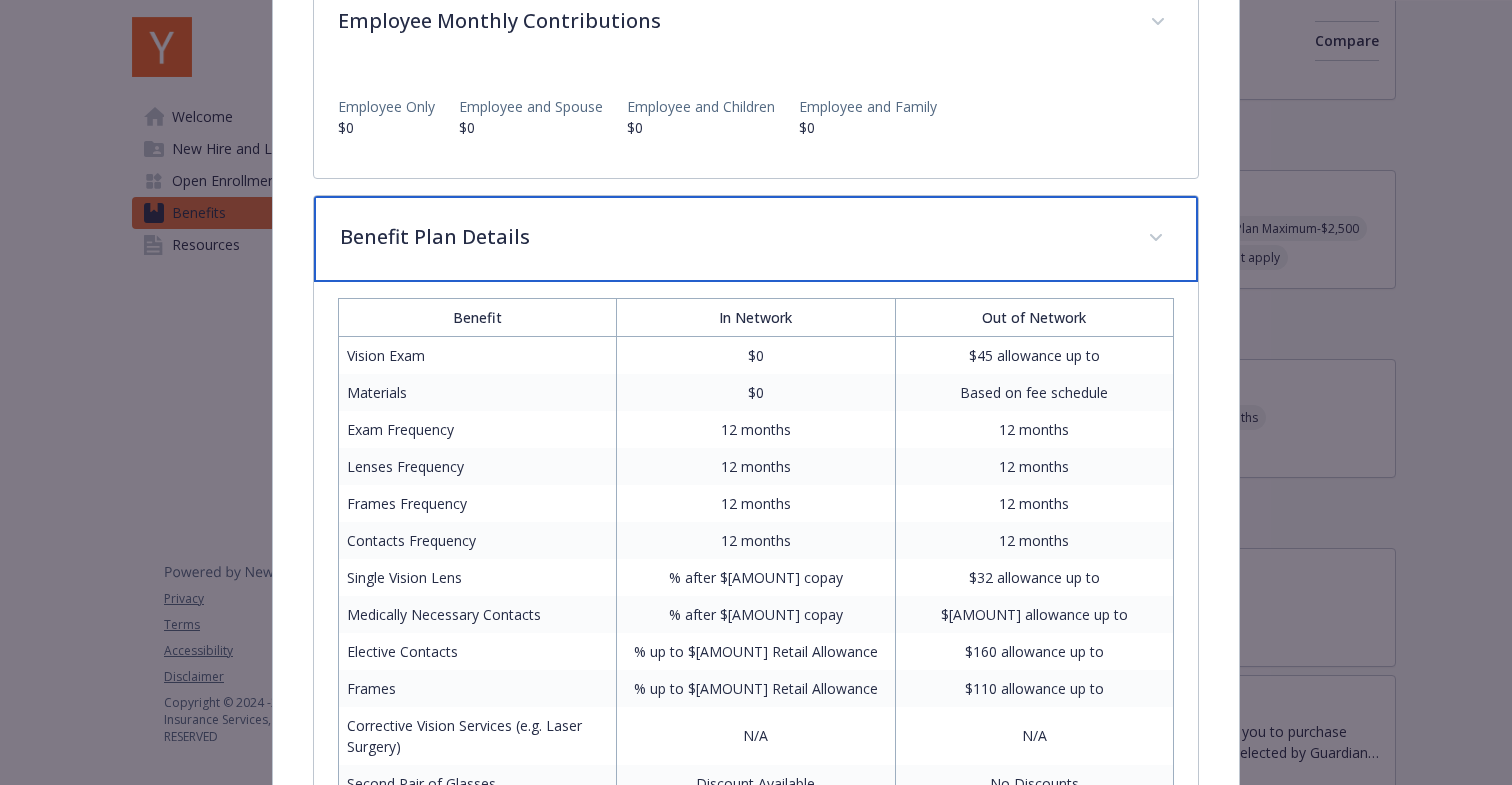 scroll, scrollTop: 1205, scrollLeft: 0, axis: vertical 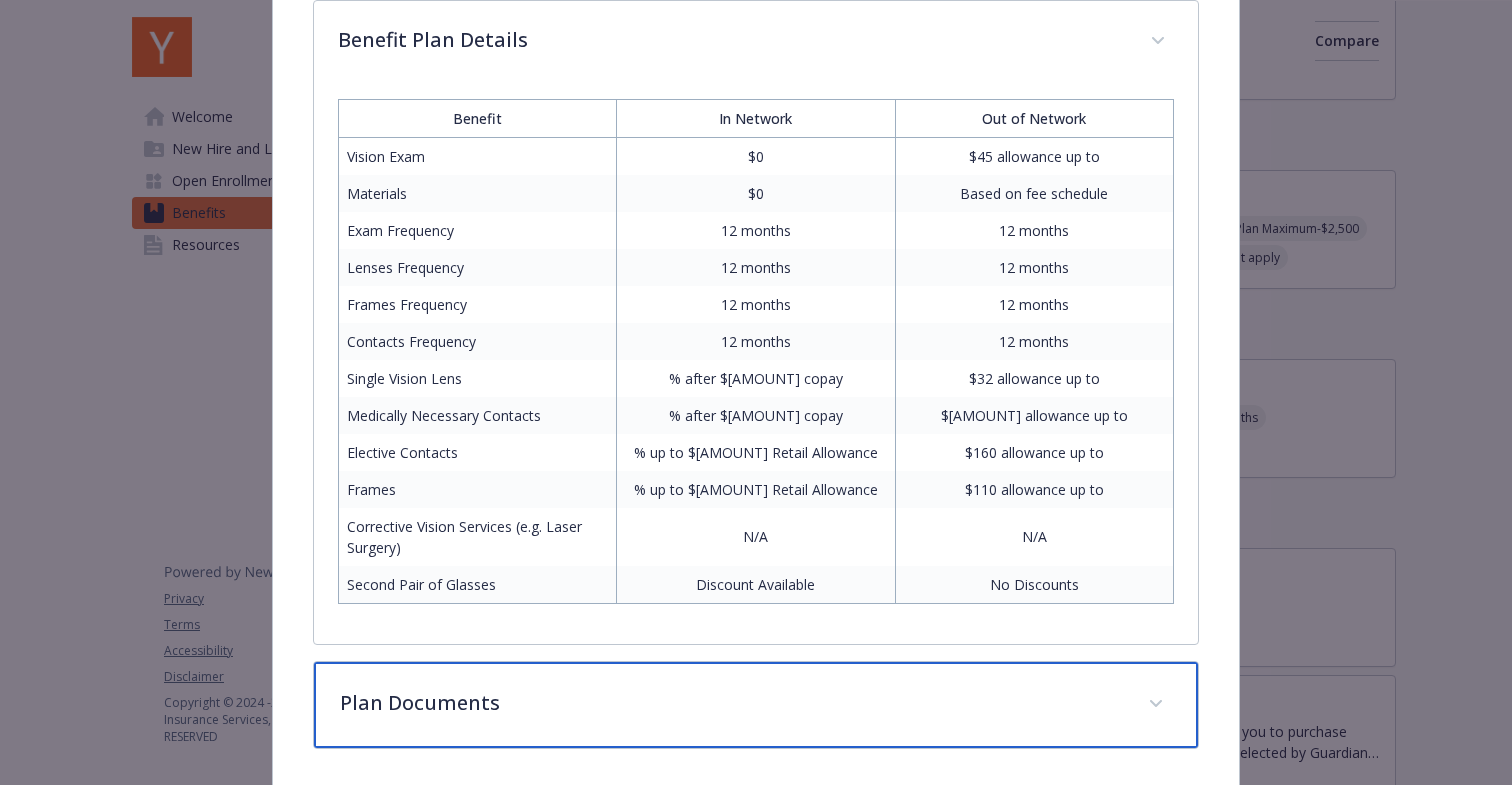 click on "Plan Documents" at bounding box center [756, 705] 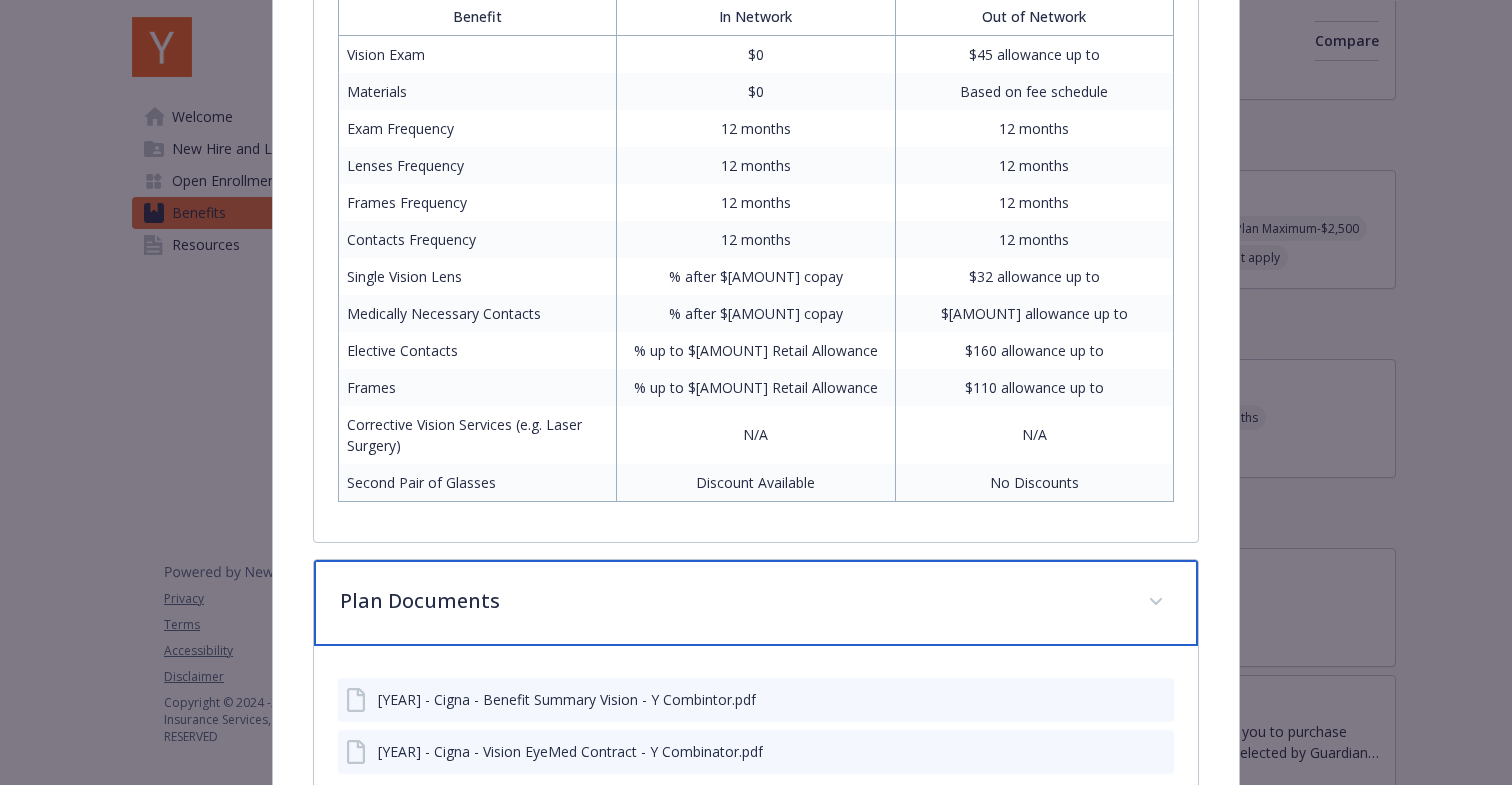 scroll, scrollTop: 1504, scrollLeft: 0, axis: vertical 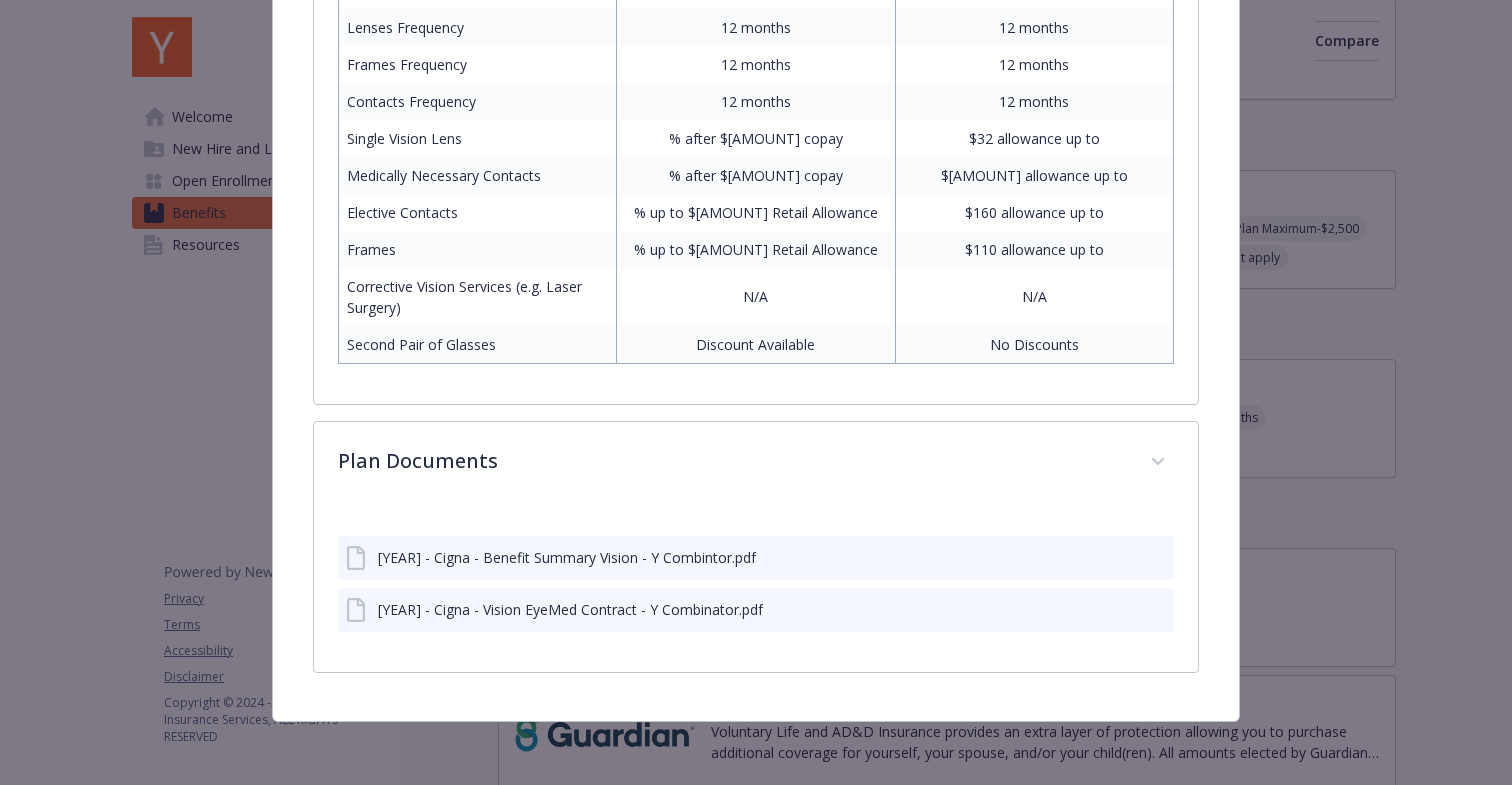 click 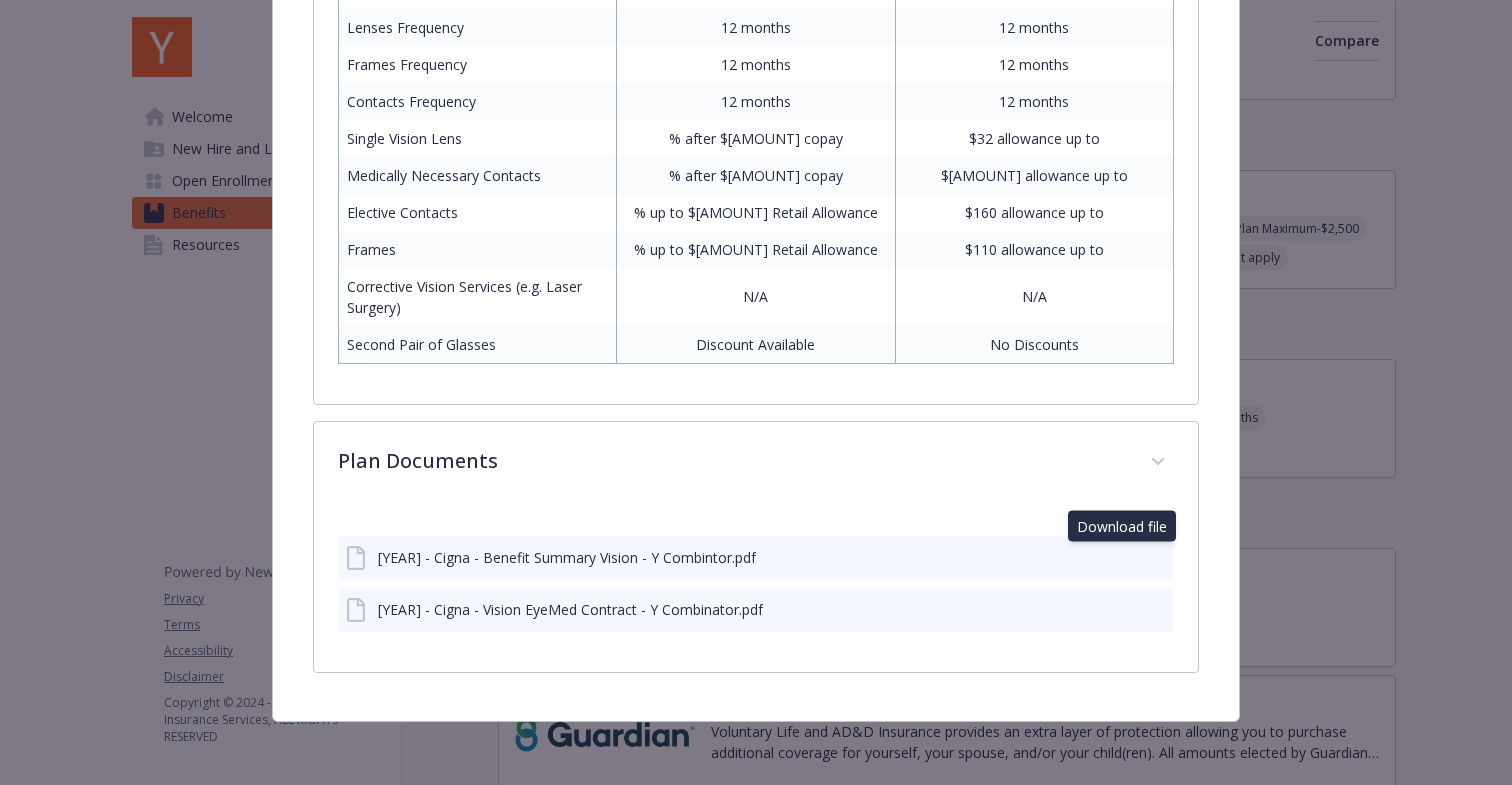 click 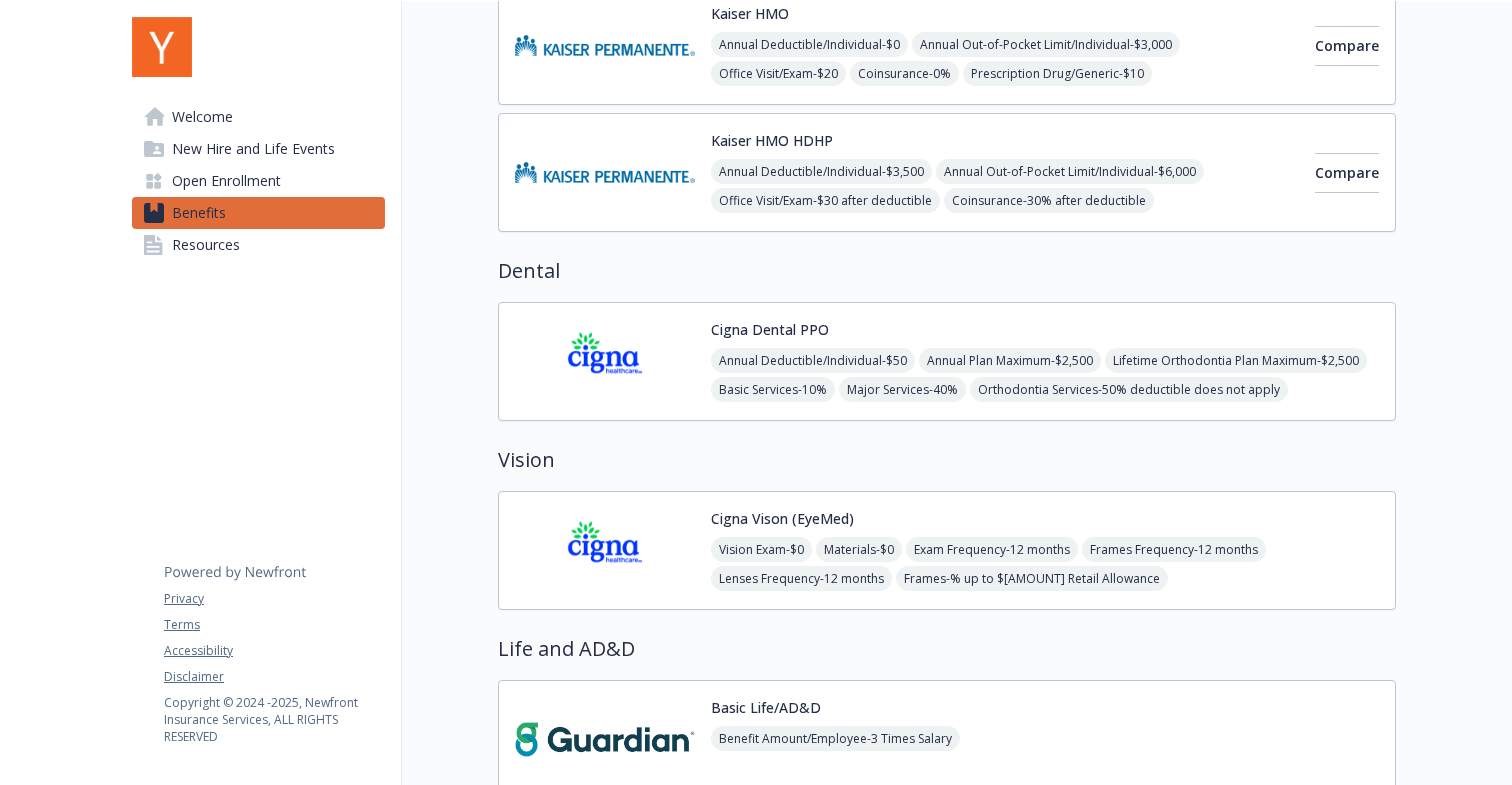 click on "Annual Deductible/Individual  -  $50 Annual Plan Maximum  -  $2,500 Lifetime Orthodontia Plan Maximum  -  $2,500 Basic Services  -  10% Major Services  -  40% Orthodontia Services  -  50% deductible does not apply" at bounding box center (1045, 375) 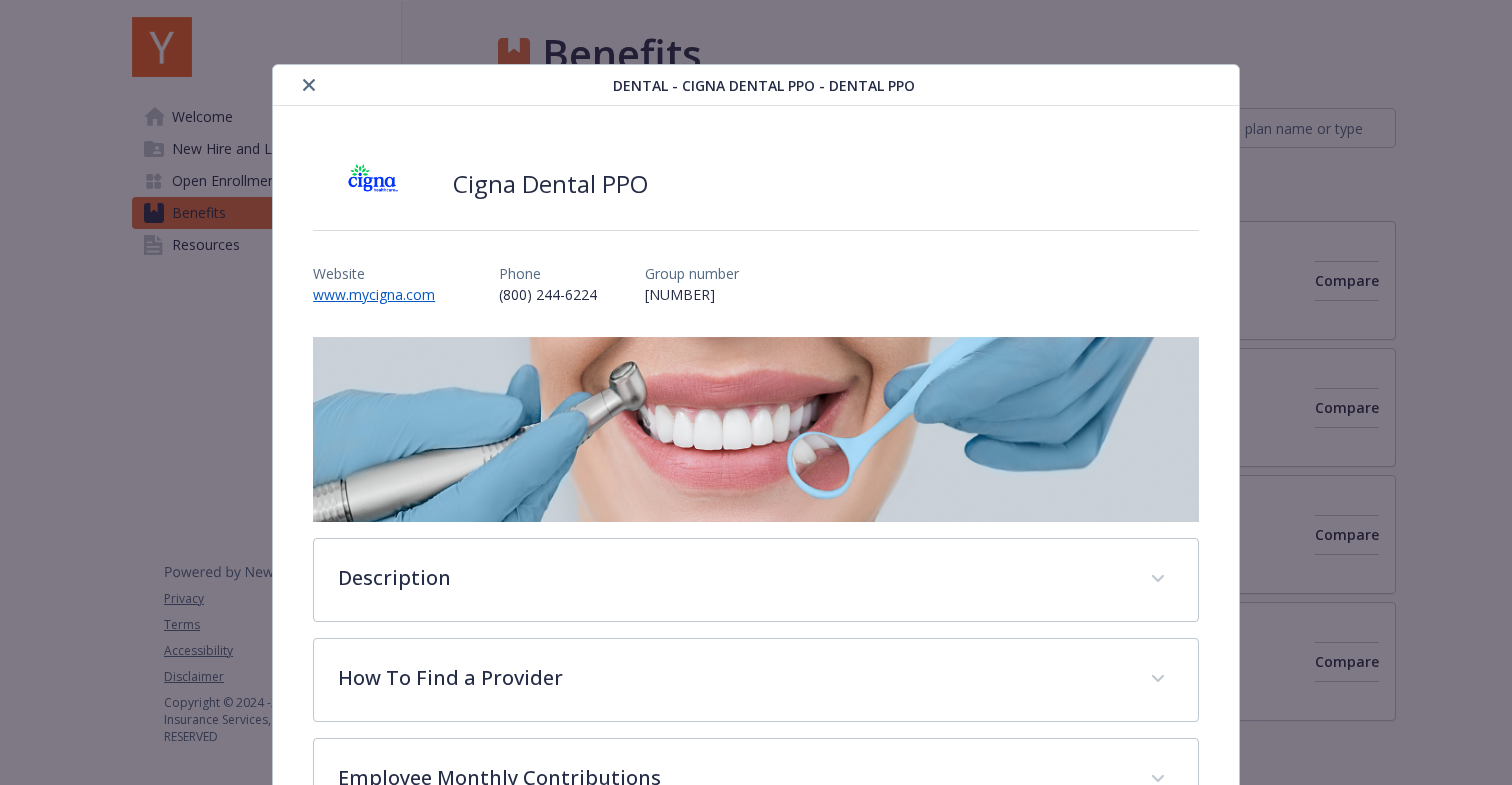 scroll, scrollTop: 490, scrollLeft: 0, axis: vertical 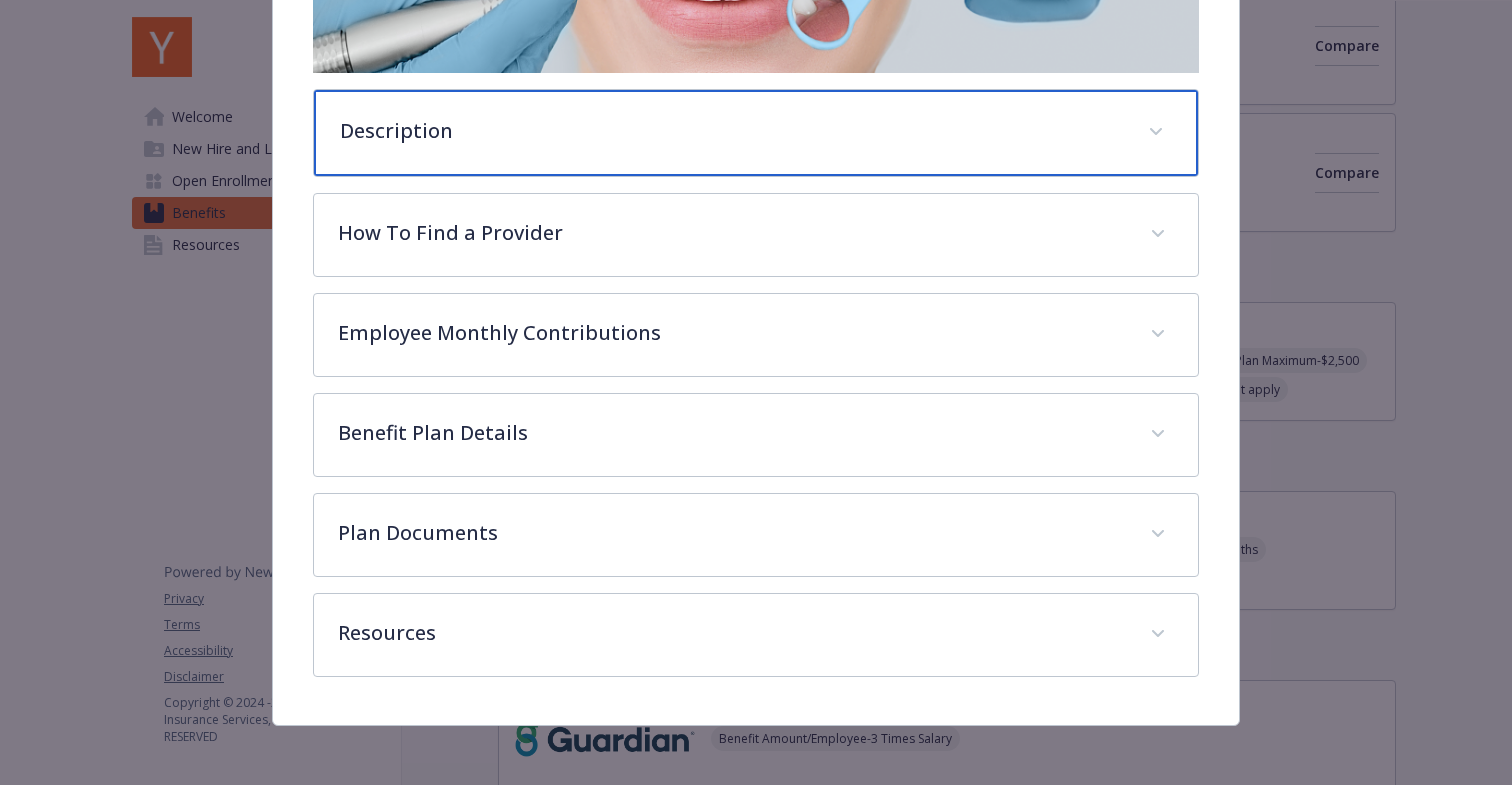 click on "Description" at bounding box center (732, 131) 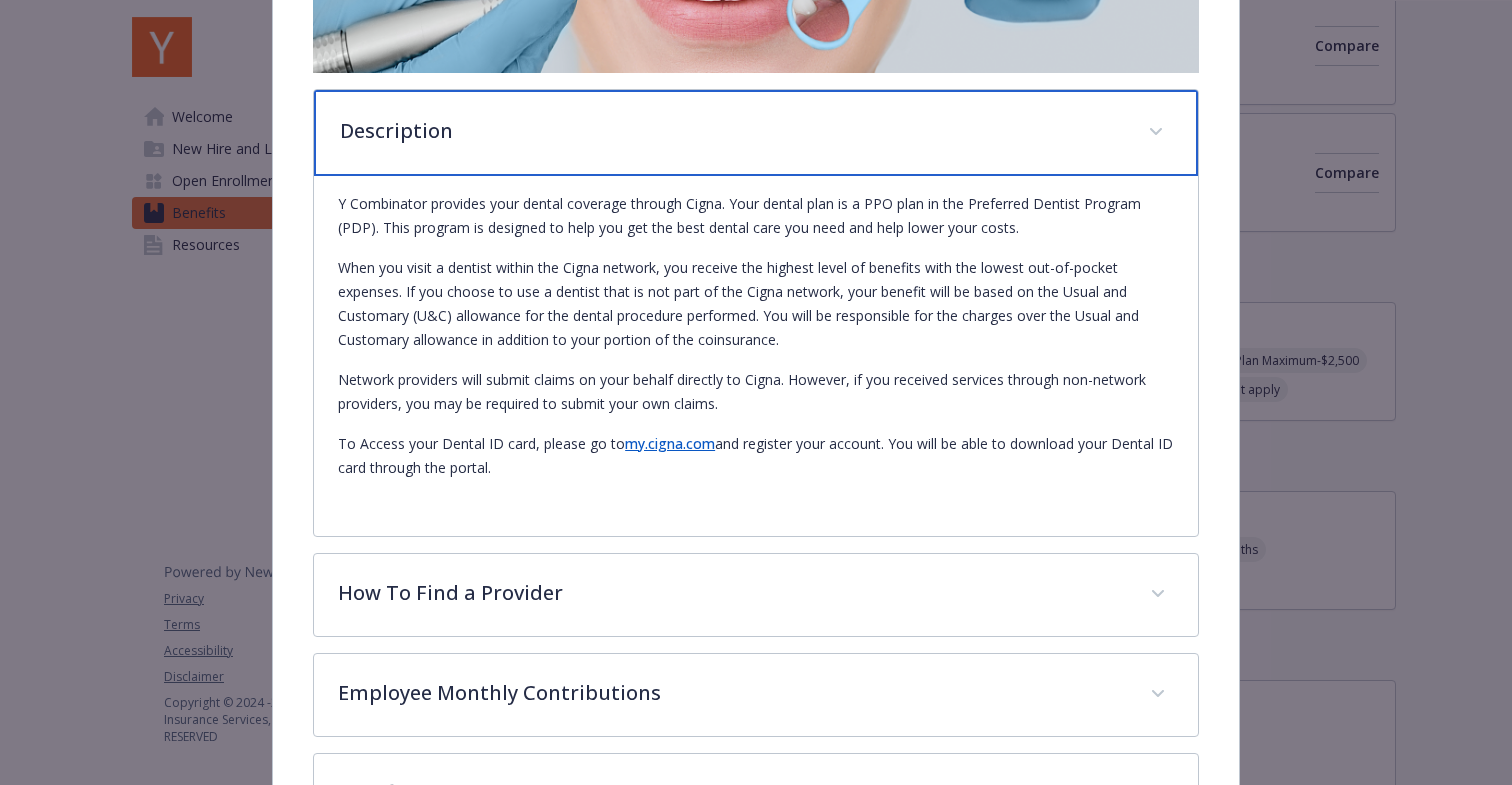 click on "Description" at bounding box center [732, 131] 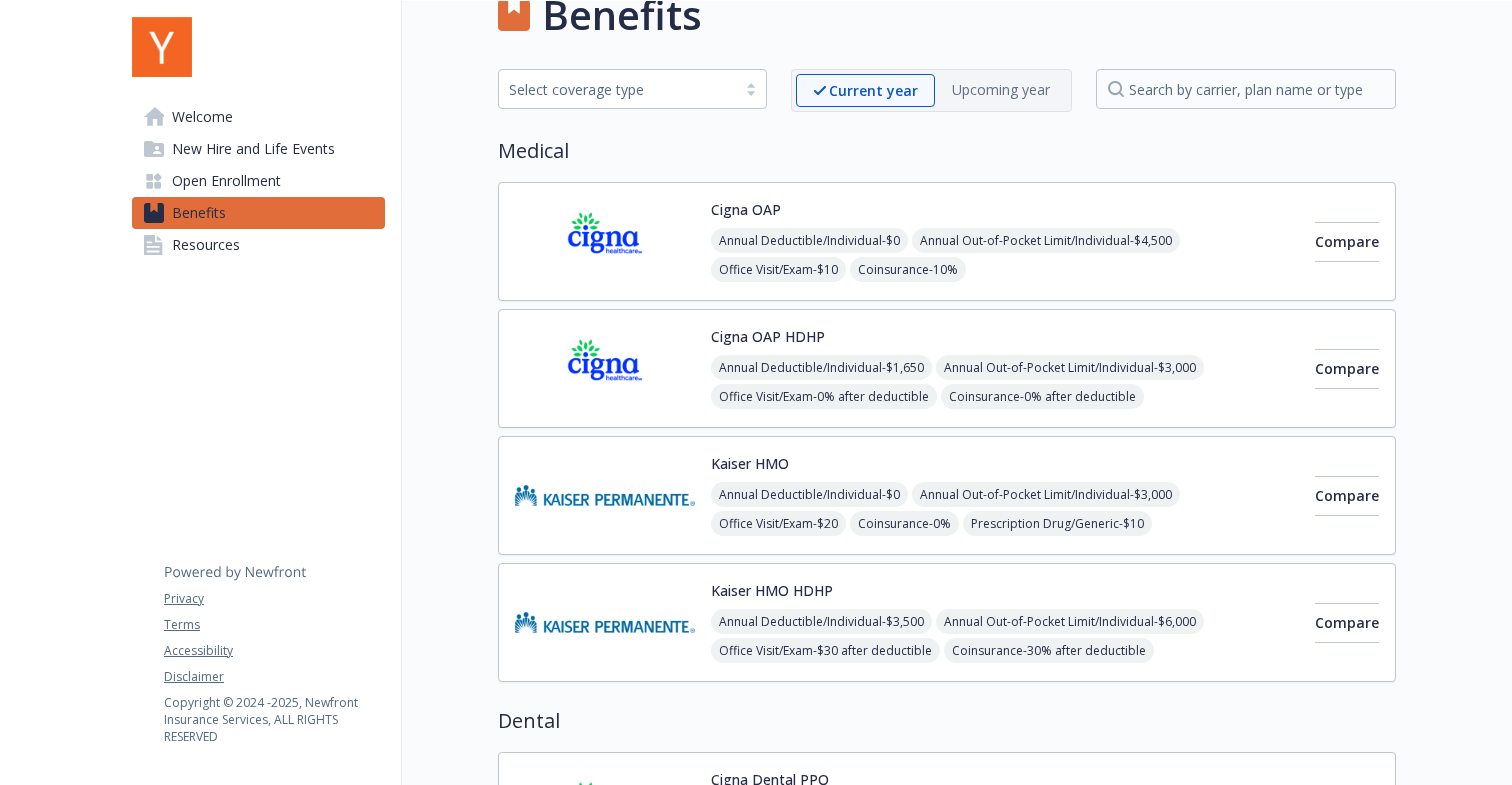 scroll, scrollTop: 50, scrollLeft: 0, axis: vertical 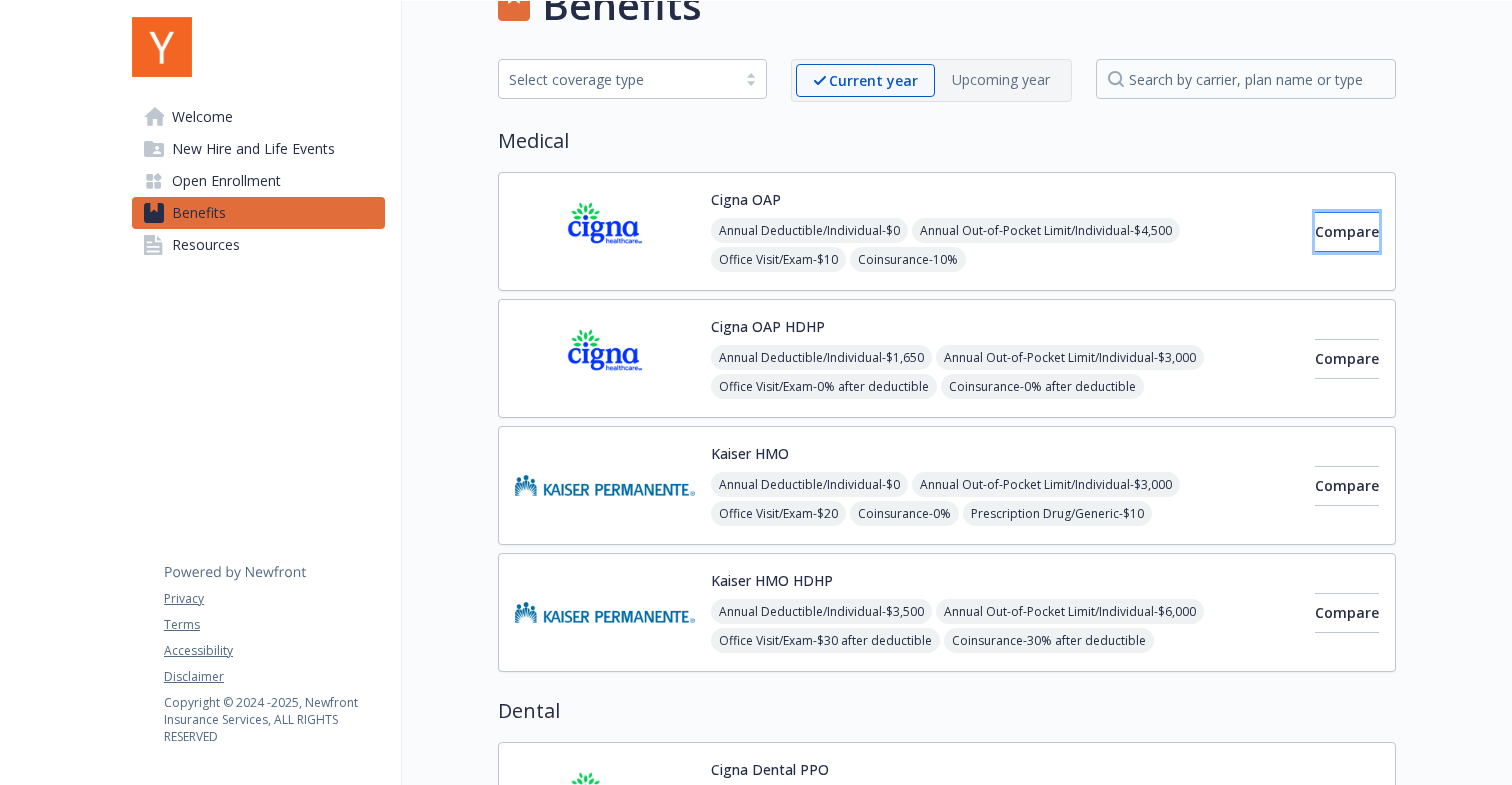 click on "Compare" at bounding box center (1347, 231) 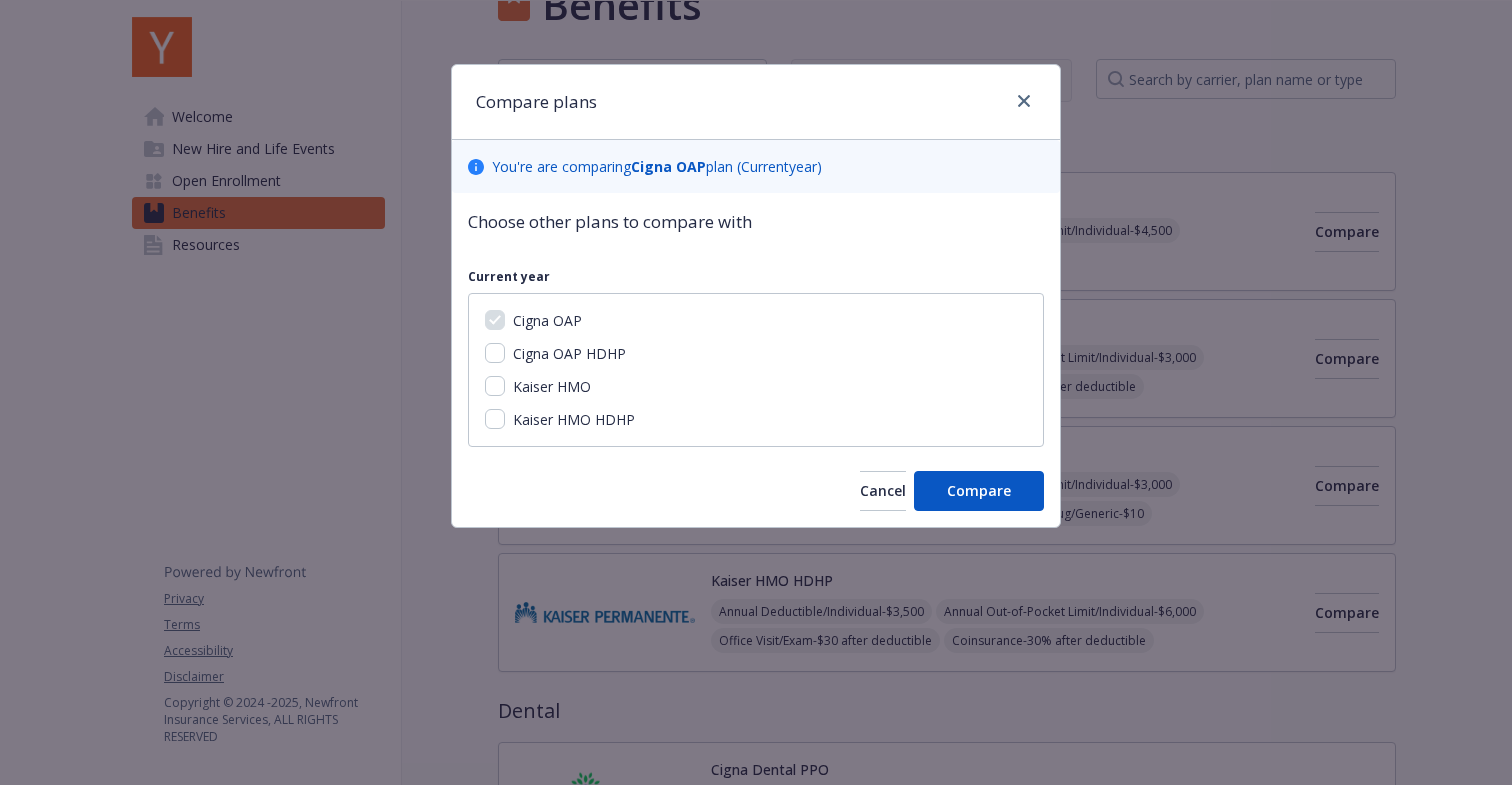 click on "Cigna OAP HDHP" at bounding box center (569, 353) 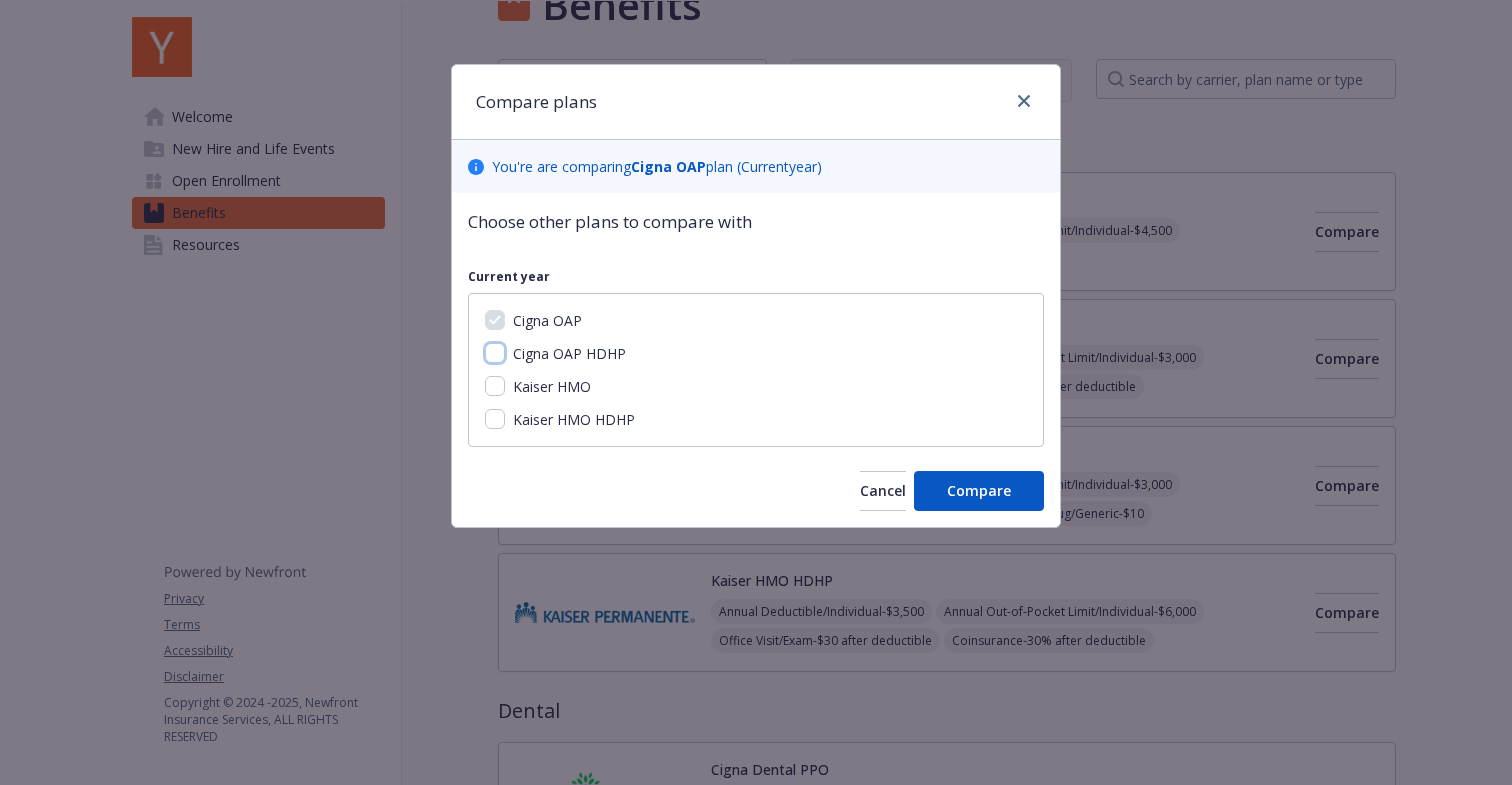 checkbox on "true" 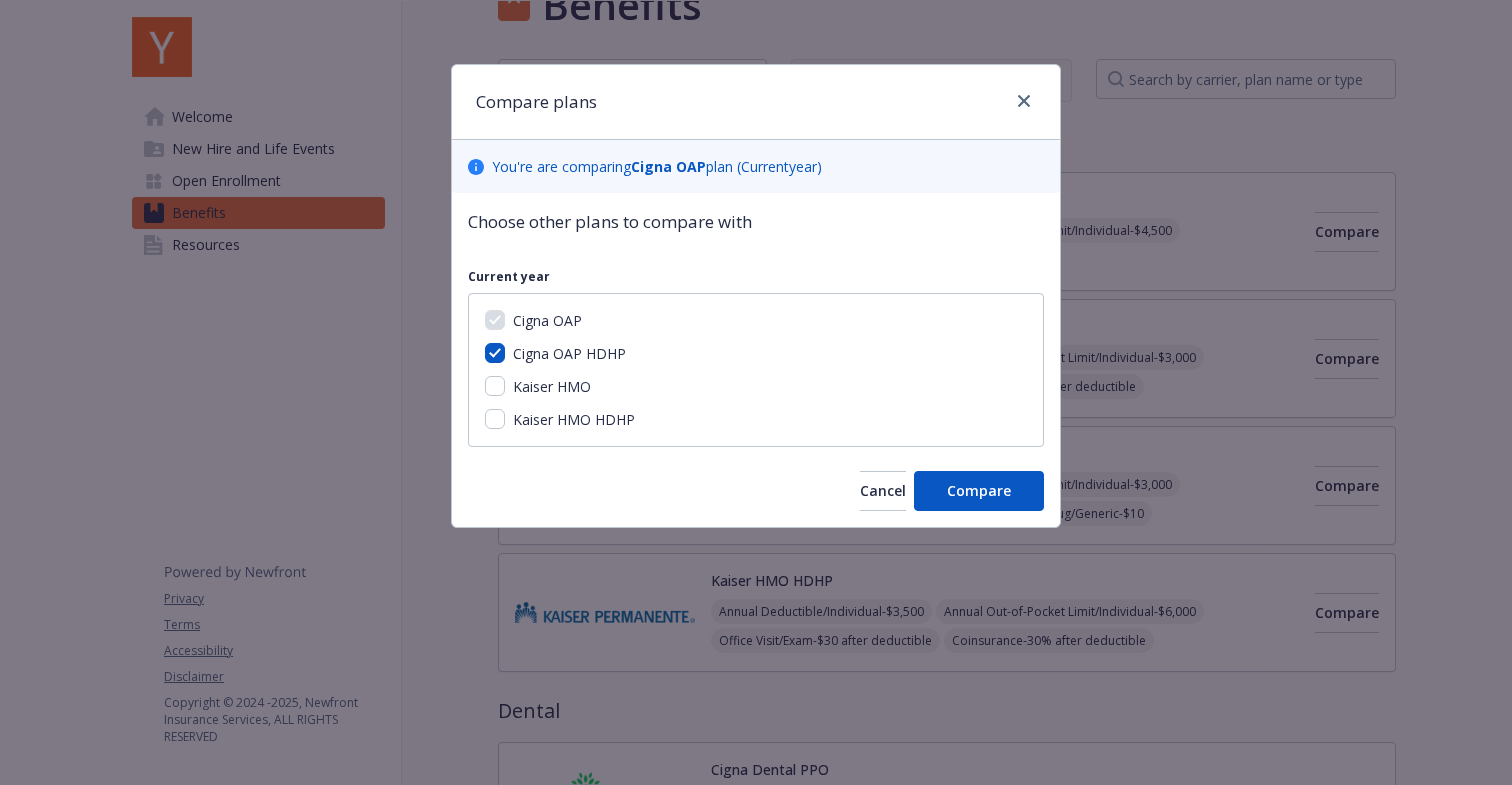 click on "Kaiser HMO" at bounding box center (552, 386) 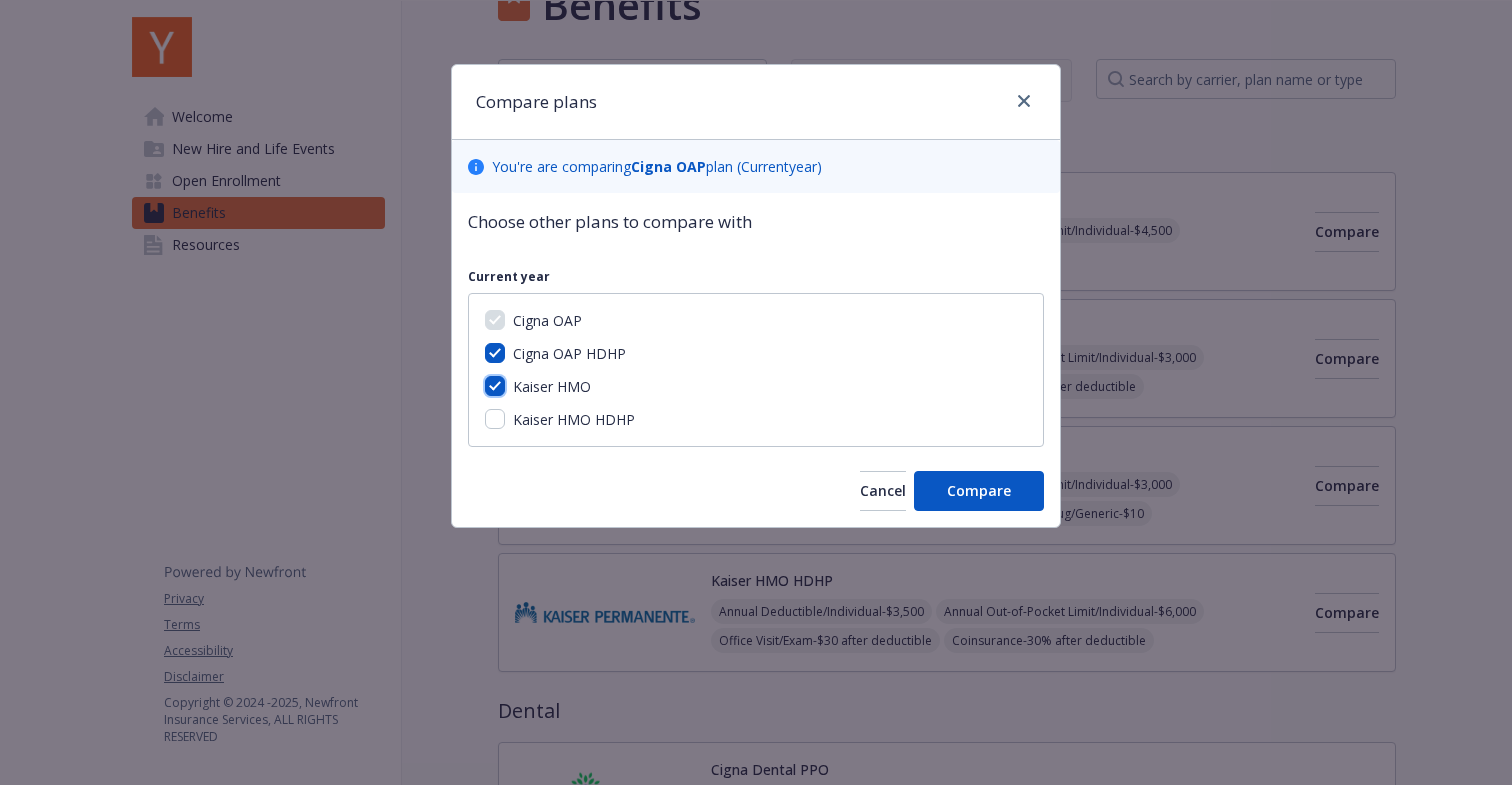checkbox on "true" 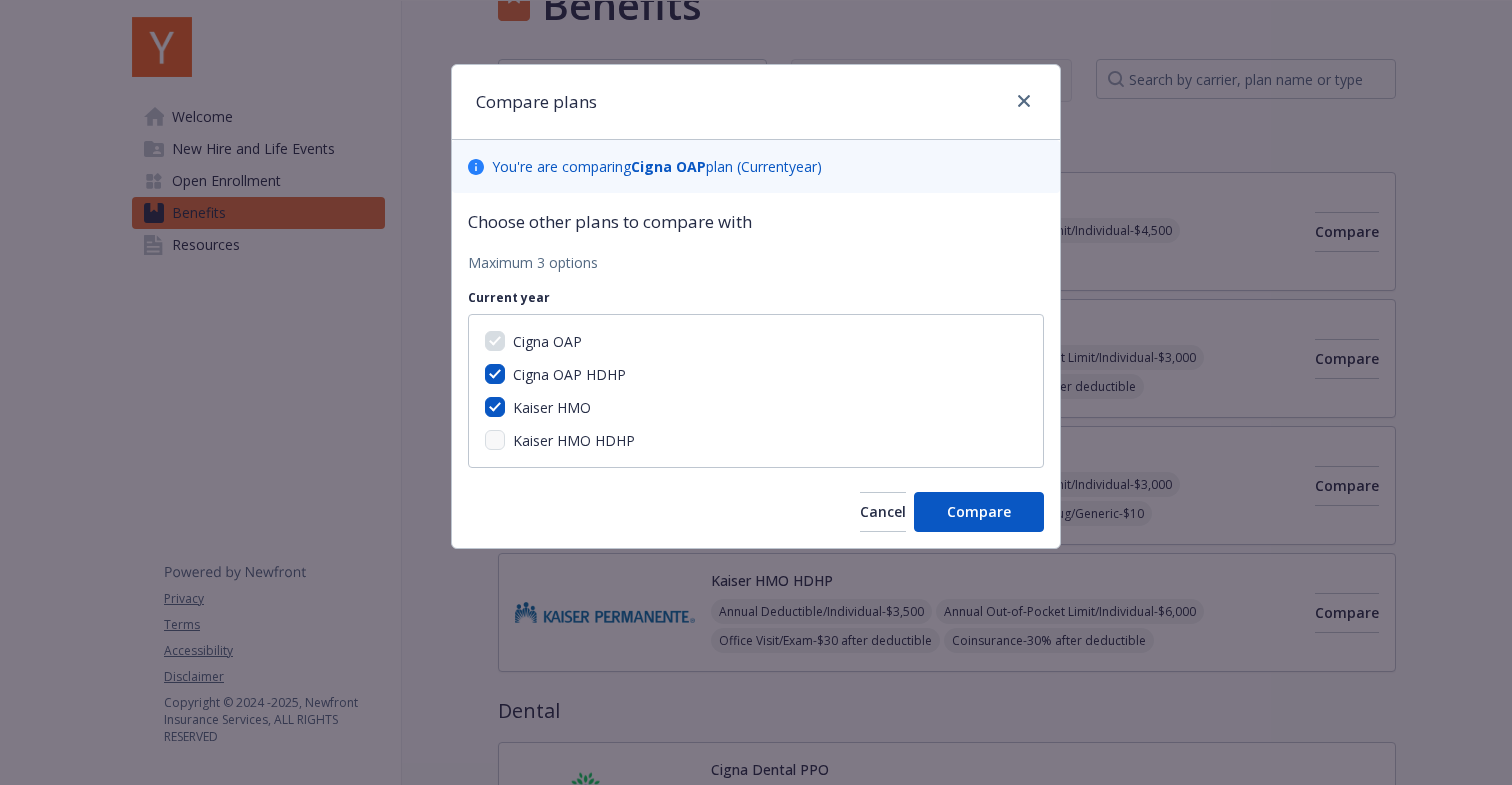 click on "Kaiser HMO HDHP" at bounding box center [574, 440] 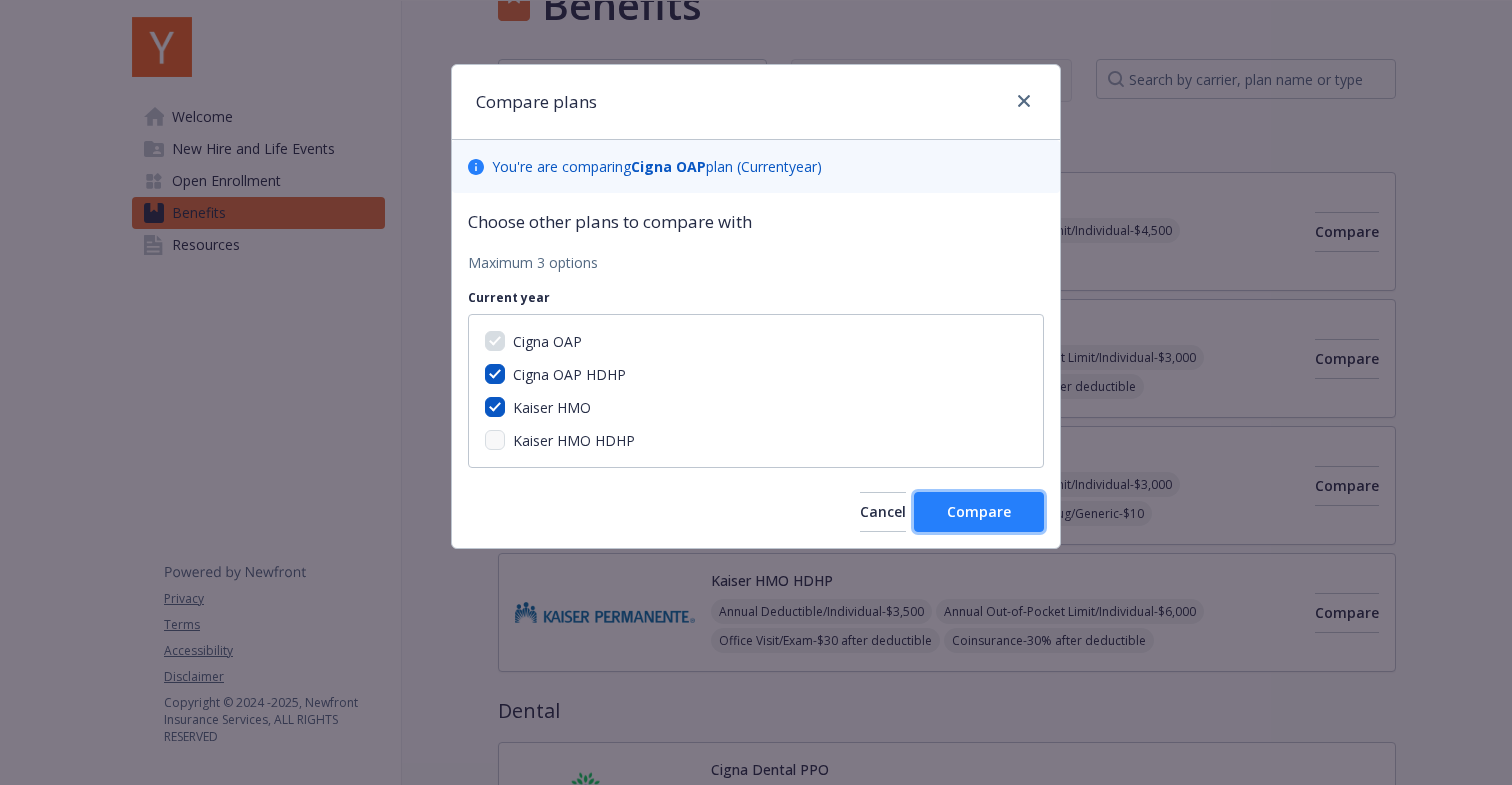 click on "Compare" at bounding box center (979, 511) 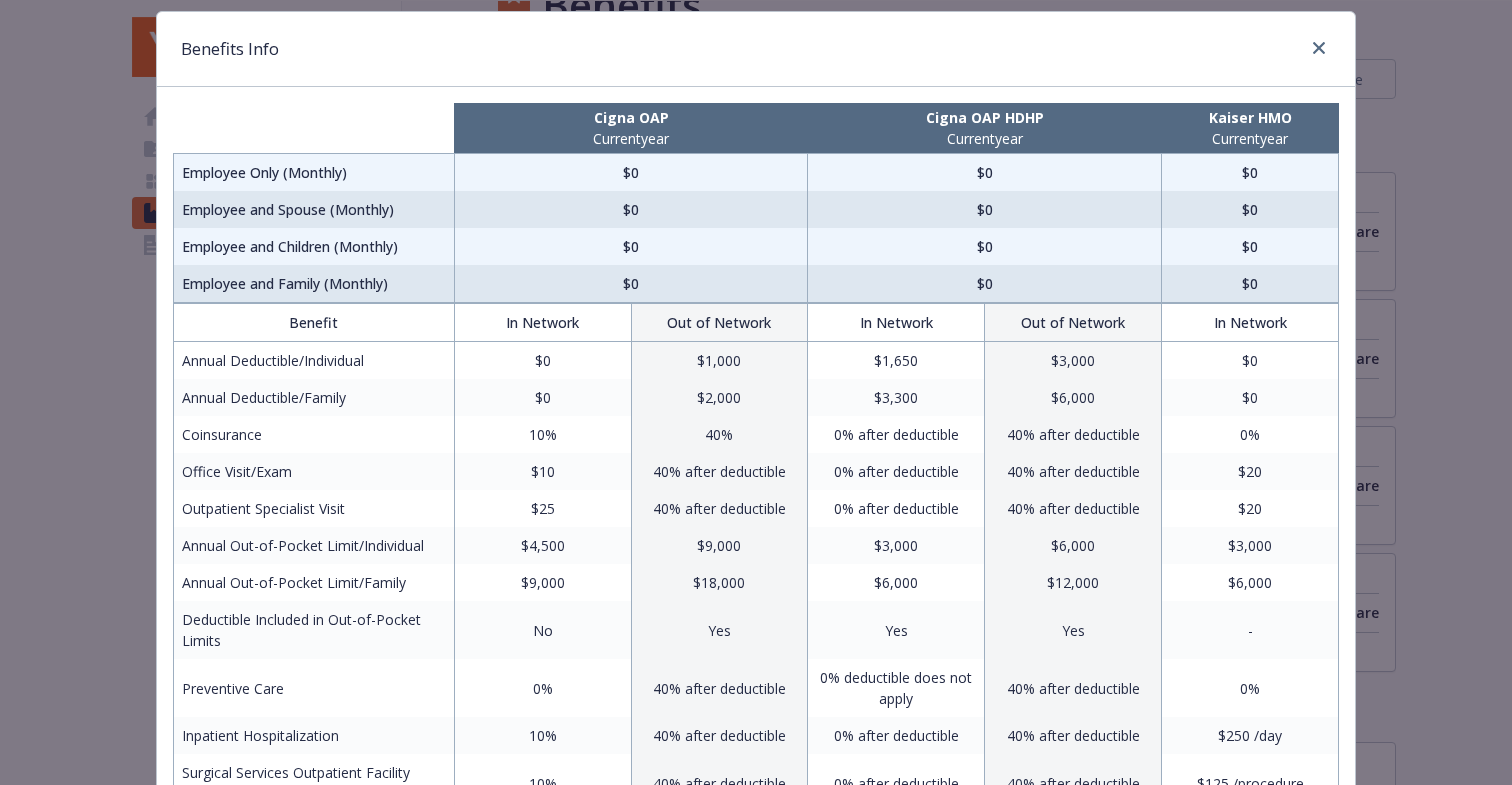 scroll, scrollTop: 26, scrollLeft: 0, axis: vertical 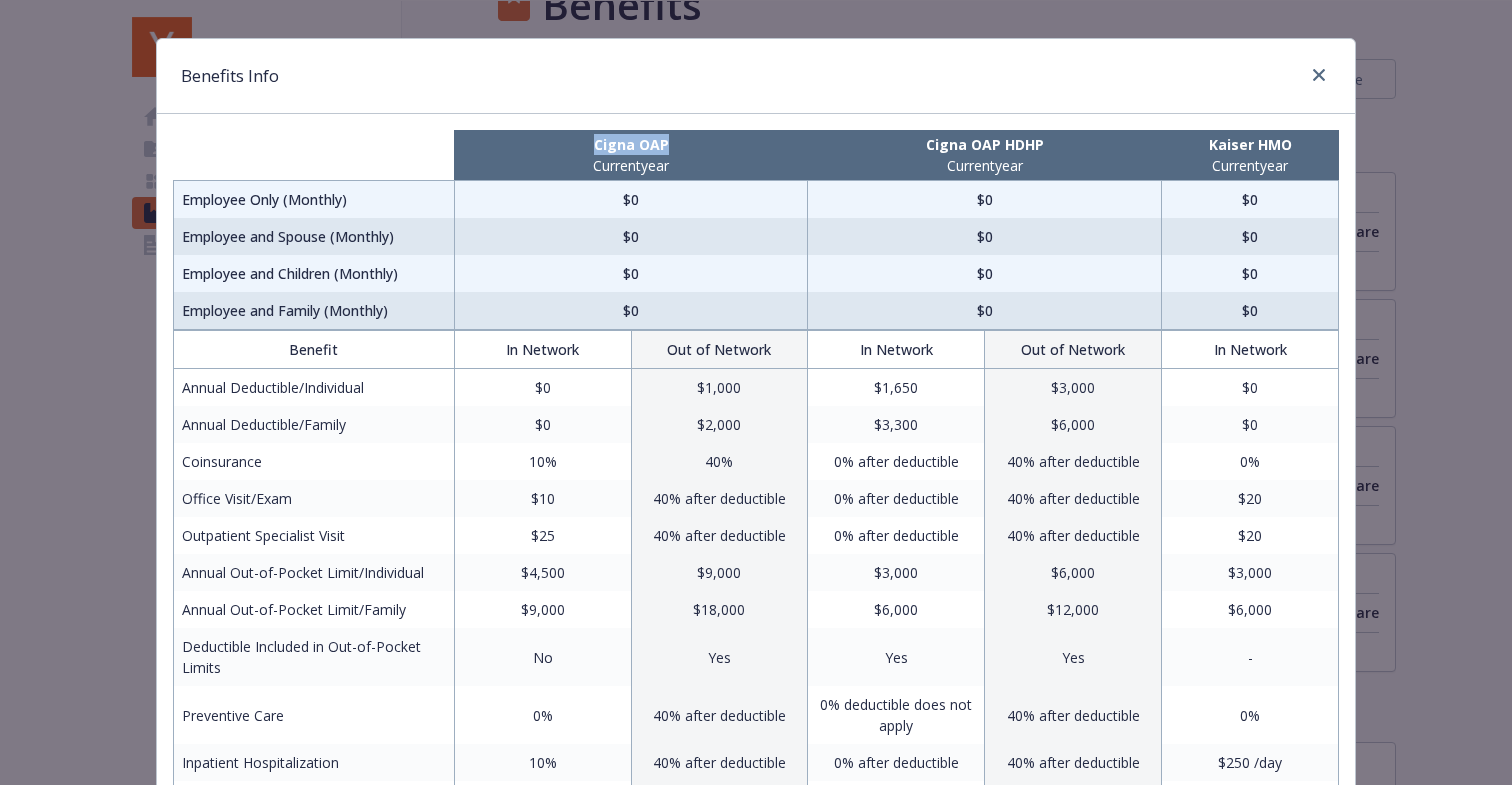 drag, startPoint x: 621, startPoint y: 142, endPoint x: 678, endPoint y: 143, distance: 57.00877 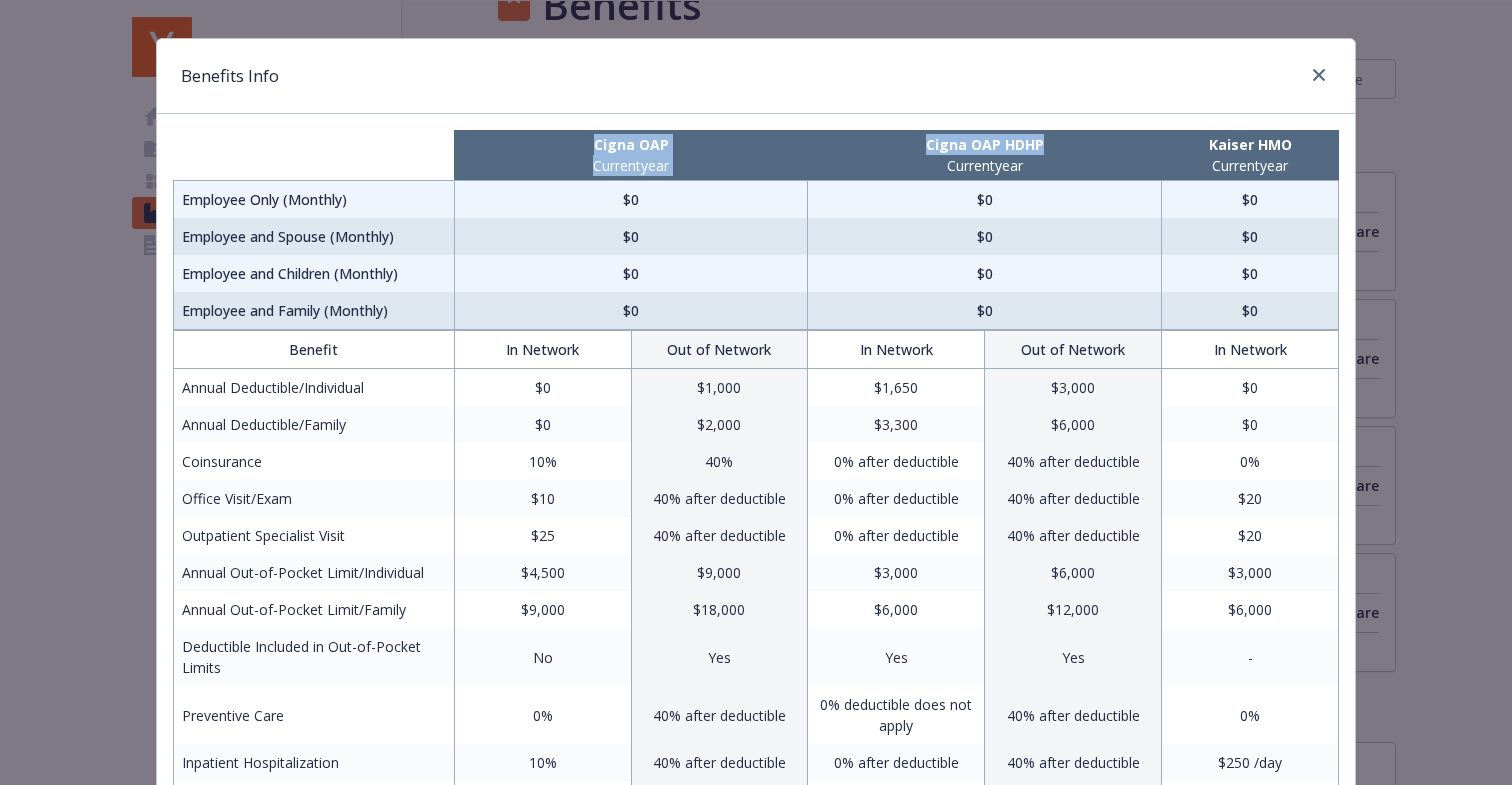 drag, startPoint x: 1050, startPoint y: 145, endPoint x: 587, endPoint y: 147, distance: 463.00433 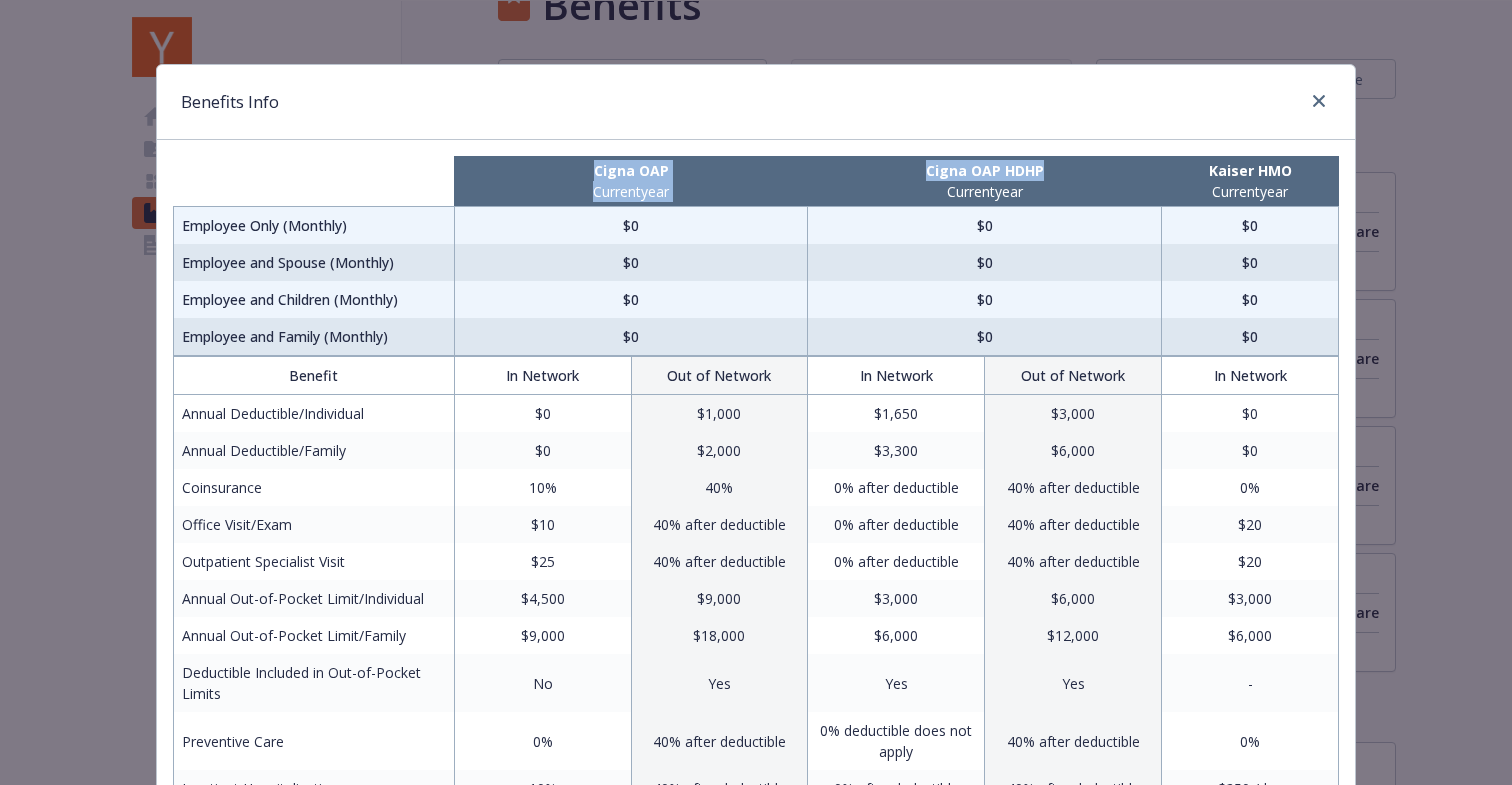 scroll, scrollTop: 11, scrollLeft: 0, axis: vertical 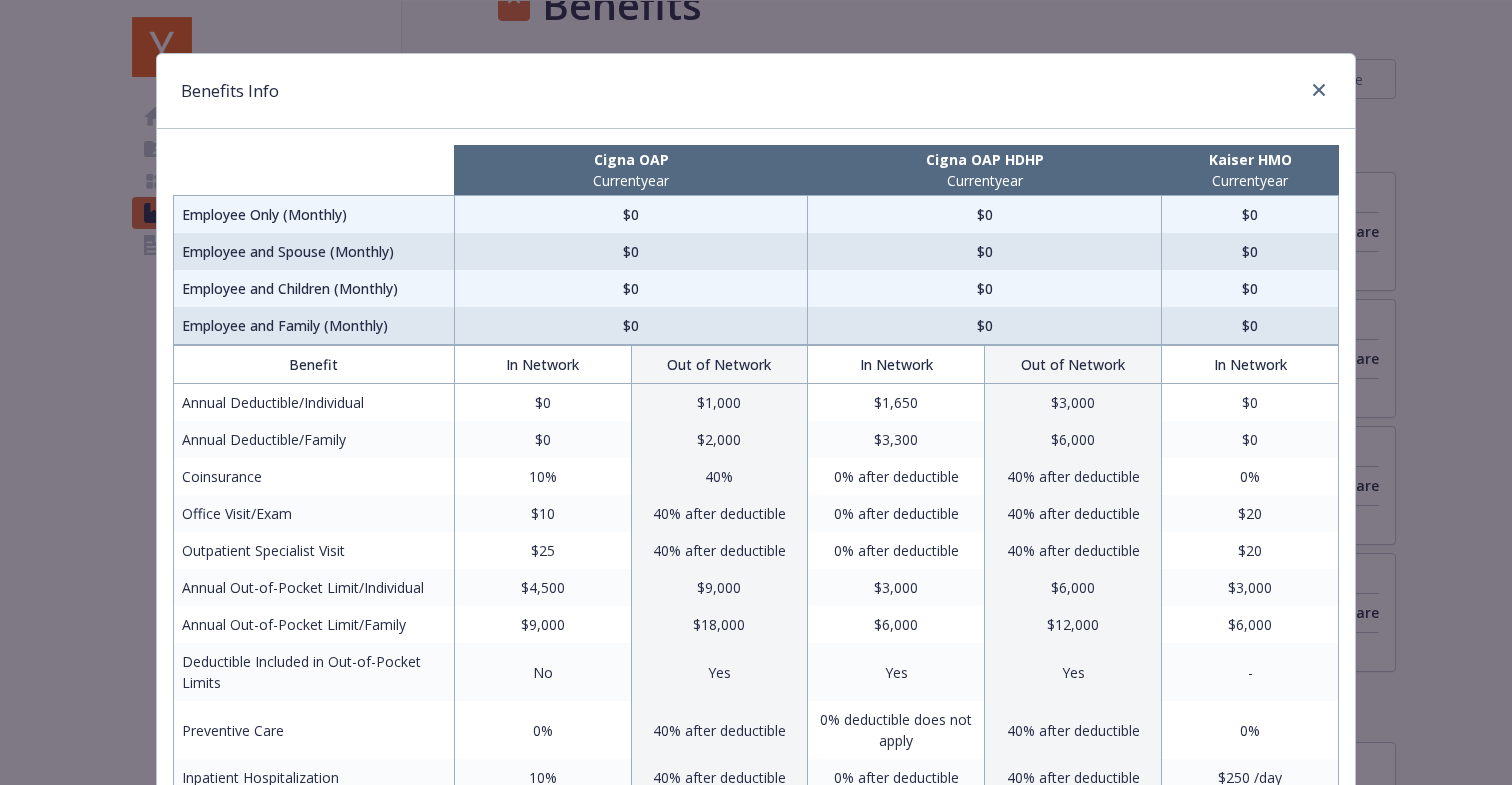 click on "$0" at bounding box center [985, 326] 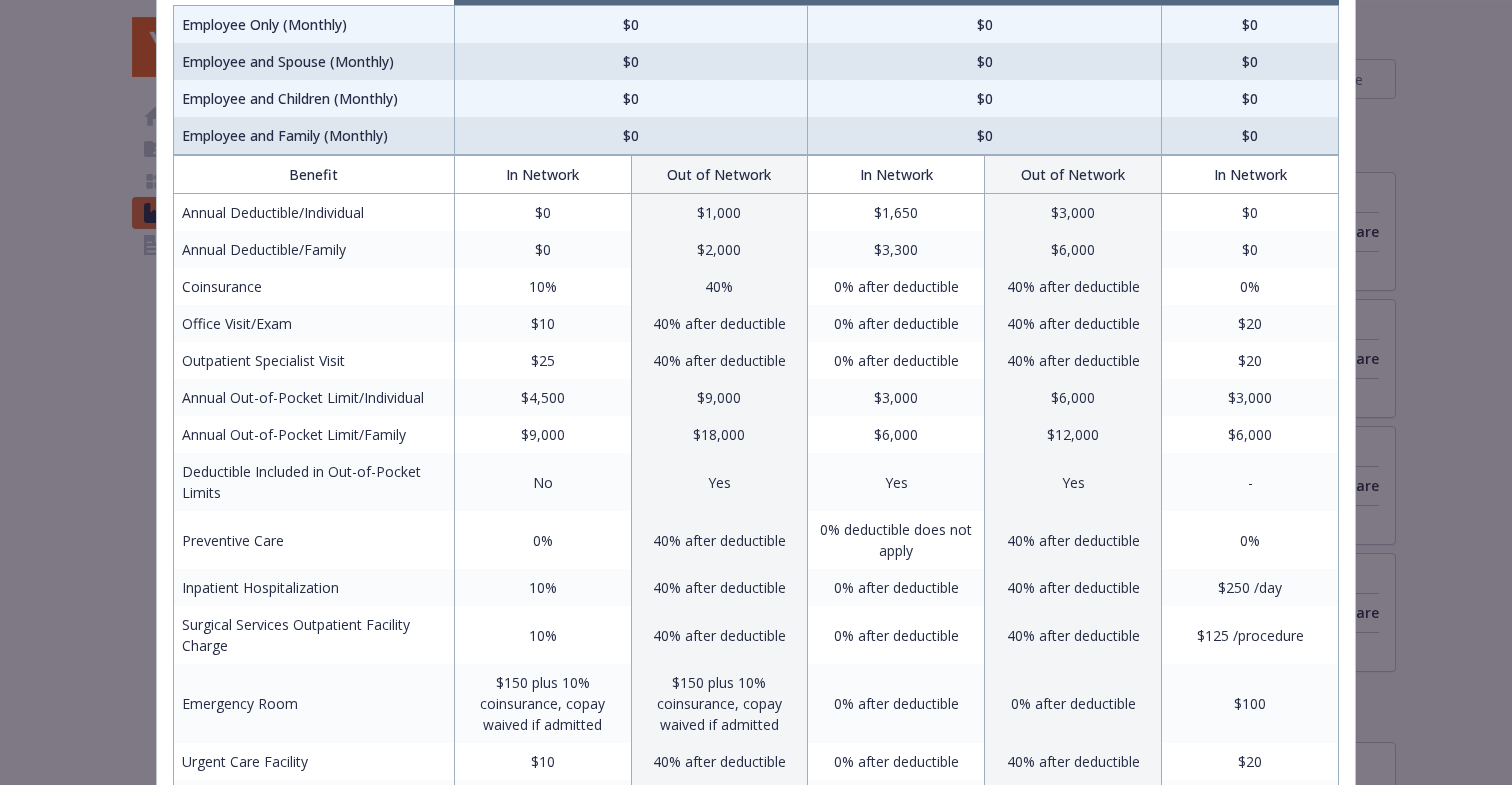 scroll, scrollTop: 0, scrollLeft: 0, axis: both 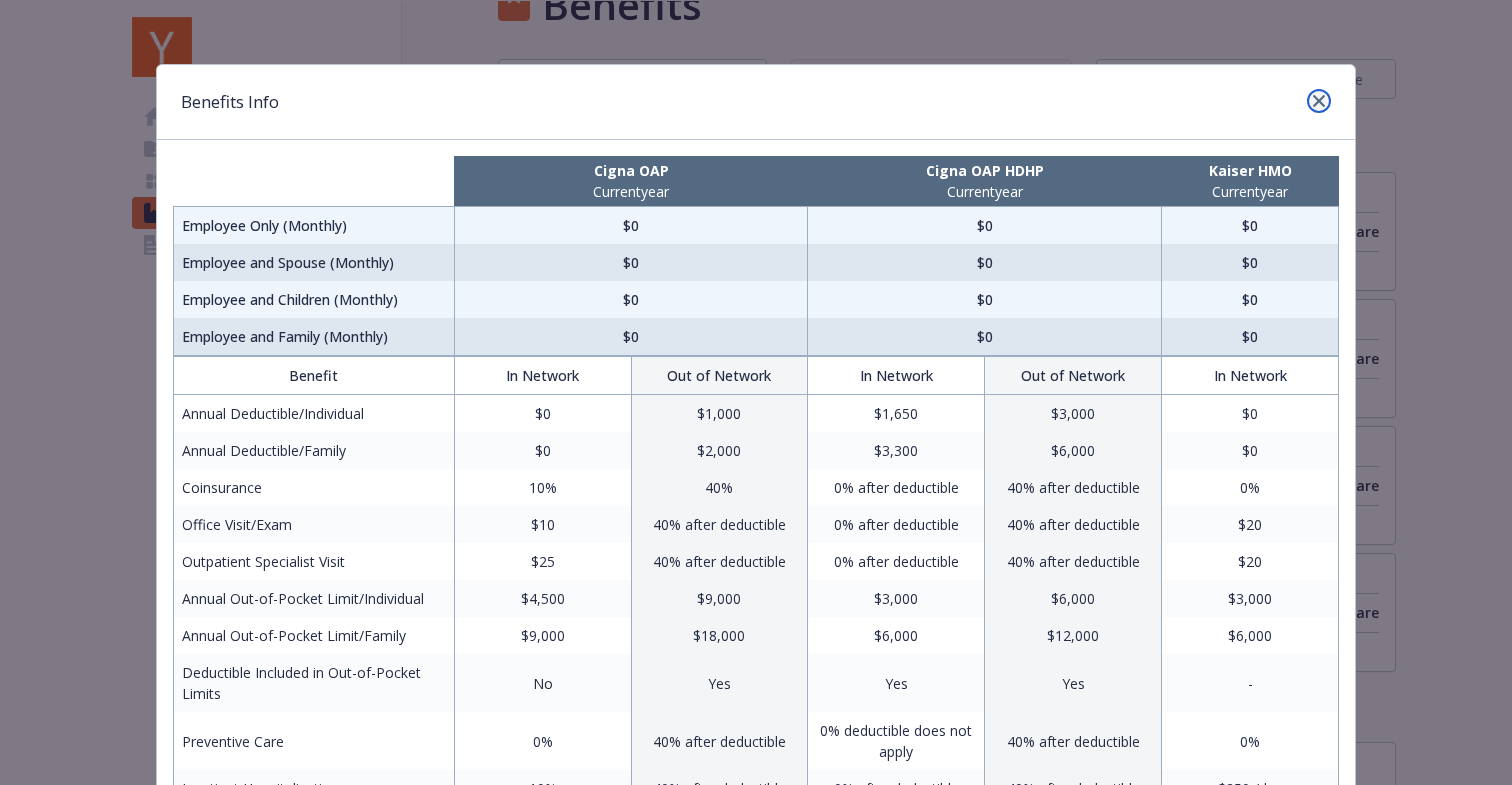 click at bounding box center [1319, 101] 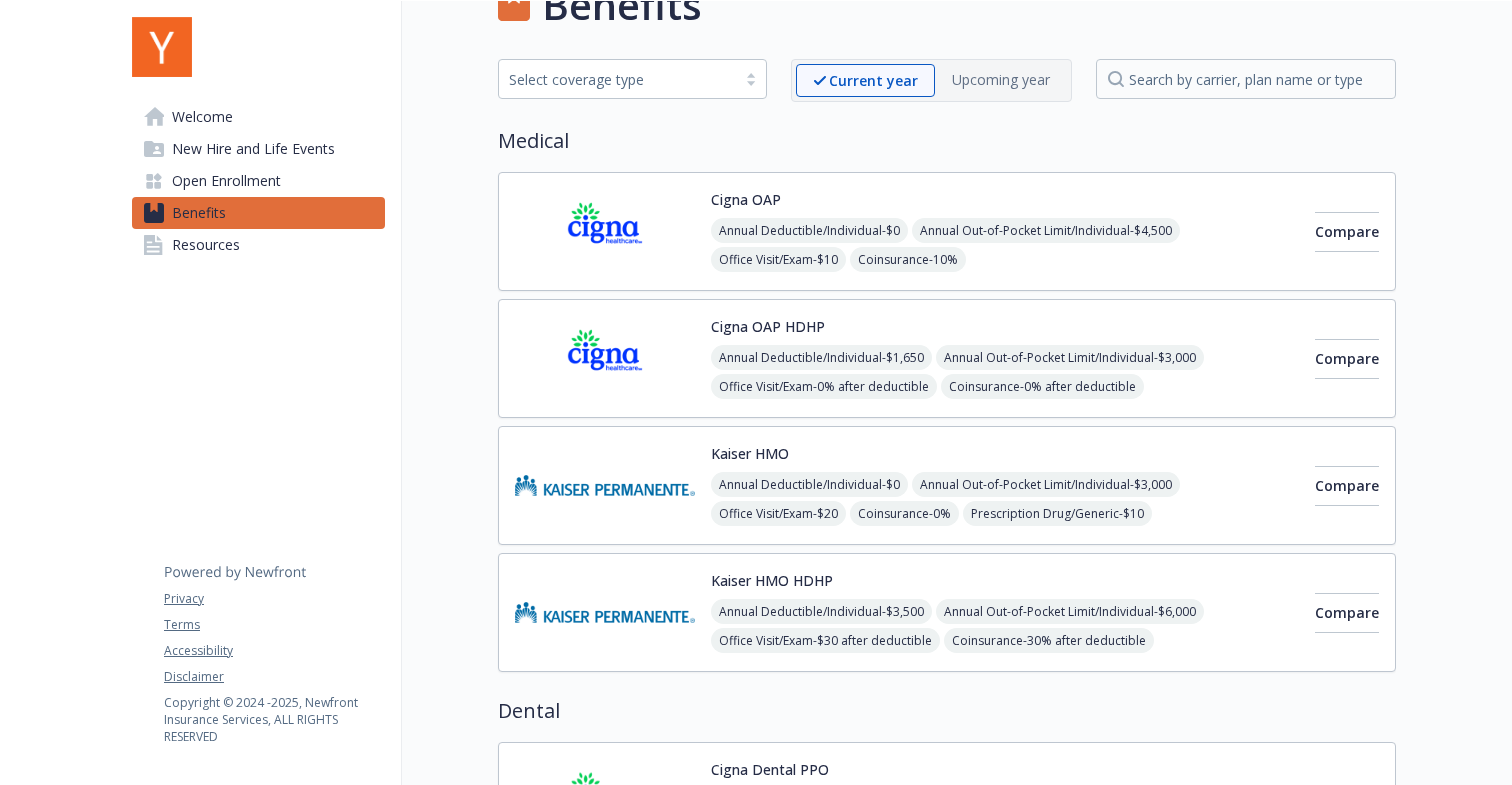 click at bounding box center (1454, 1774) 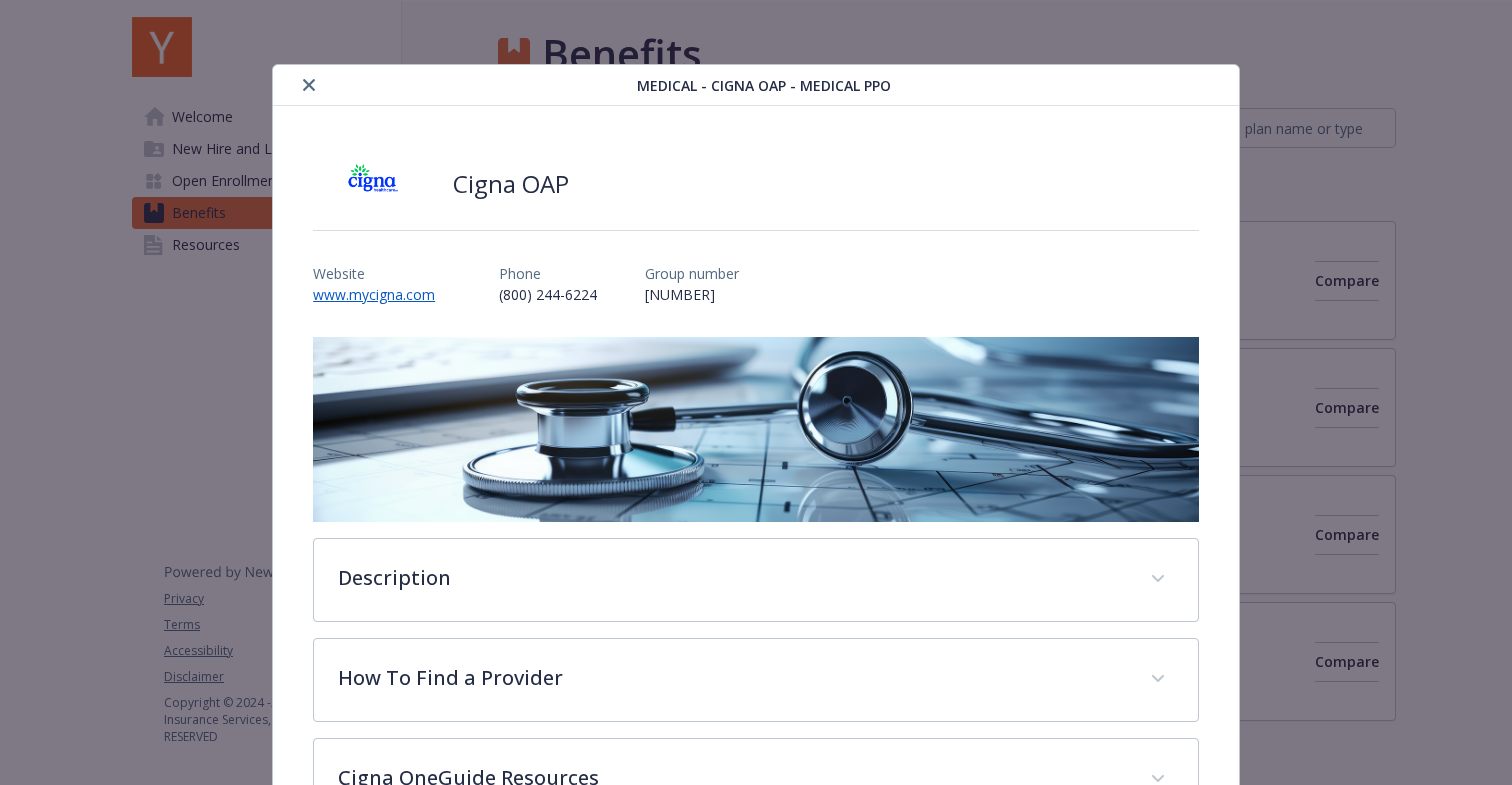 scroll, scrollTop: 50, scrollLeft: 0, axis: vertical 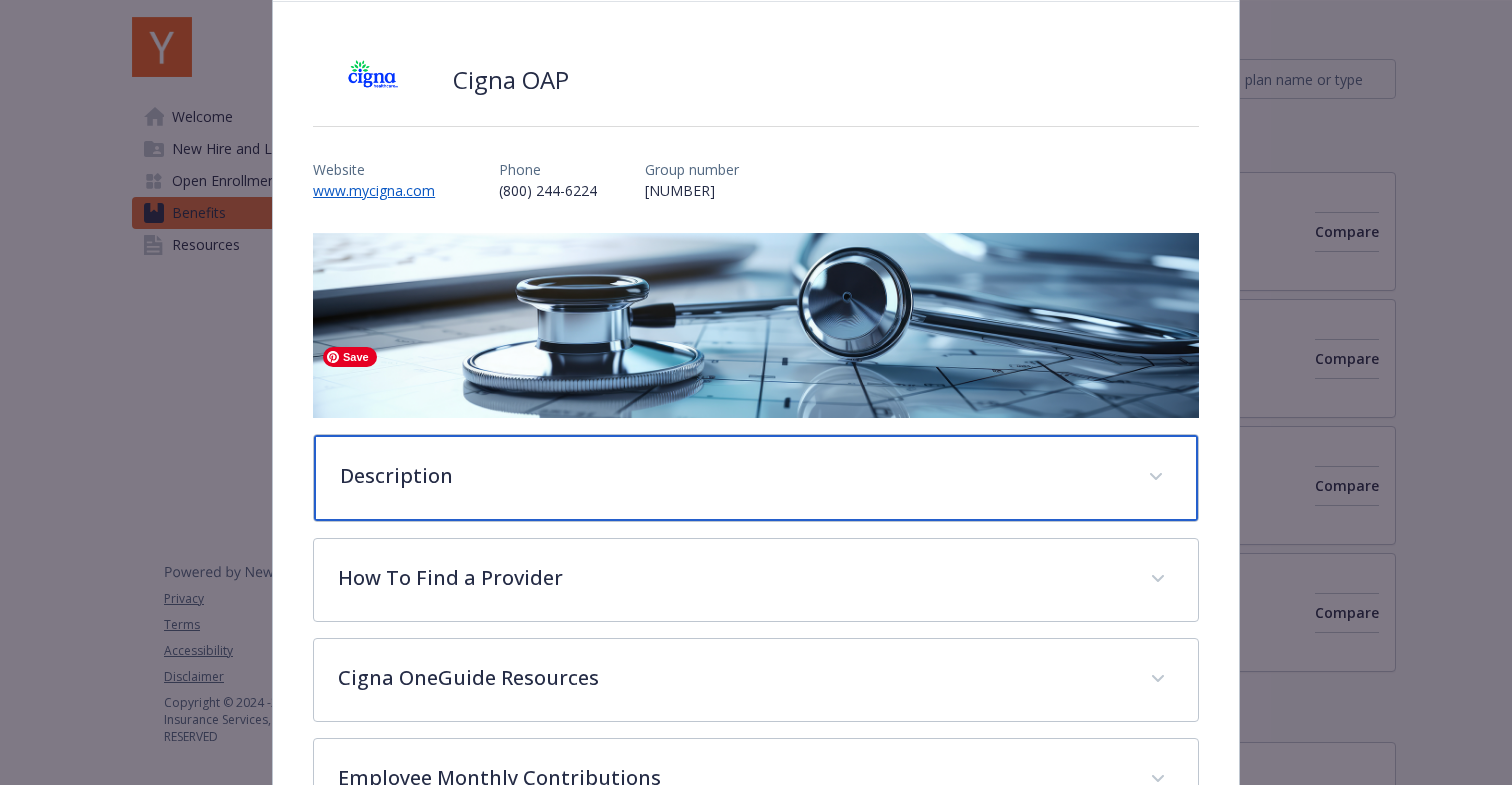 click on "Description" at bounding box center [756, 478] 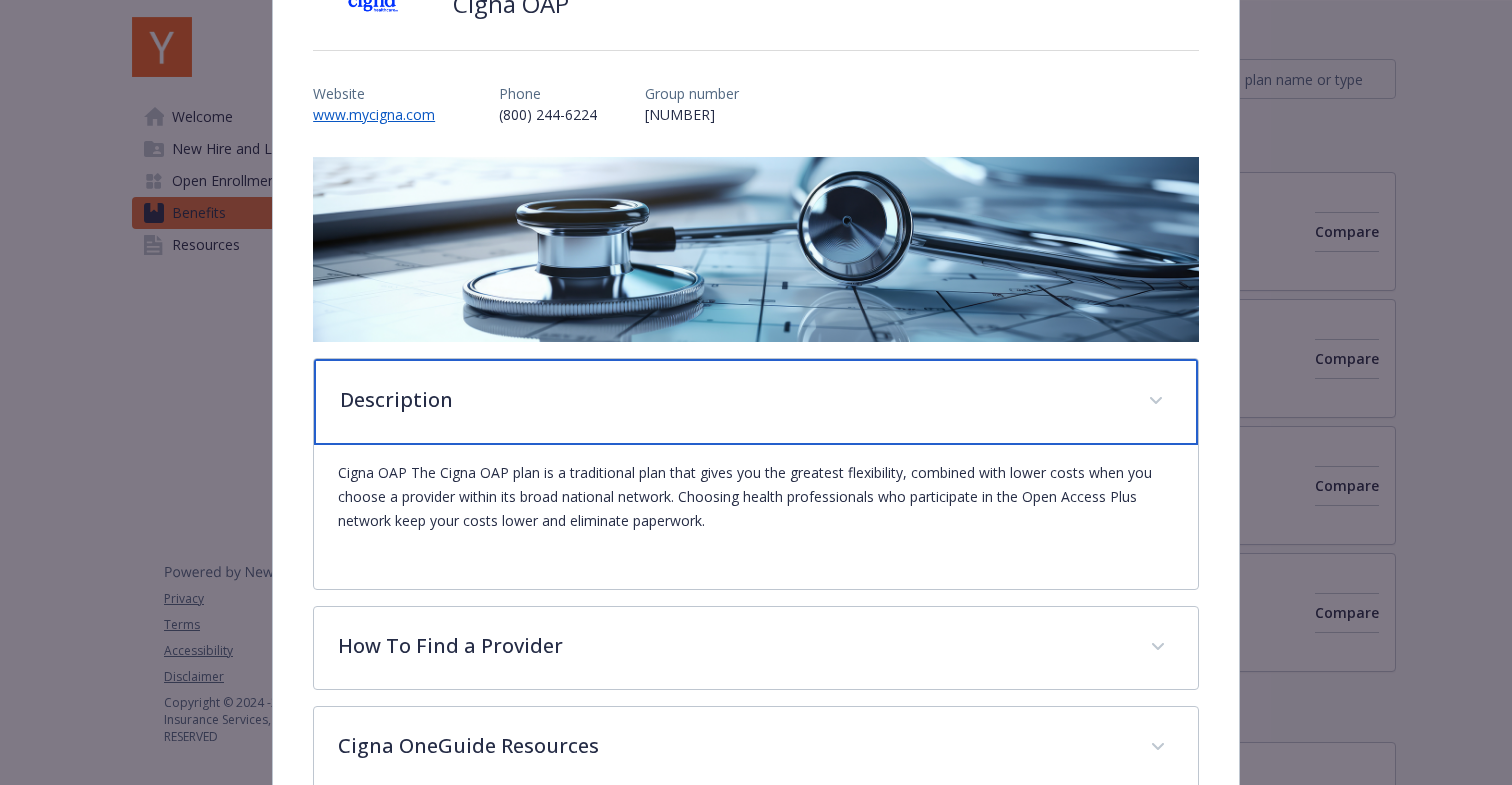 scroll, scrollTop: 641, scrollLeft: 0, axis: vertical 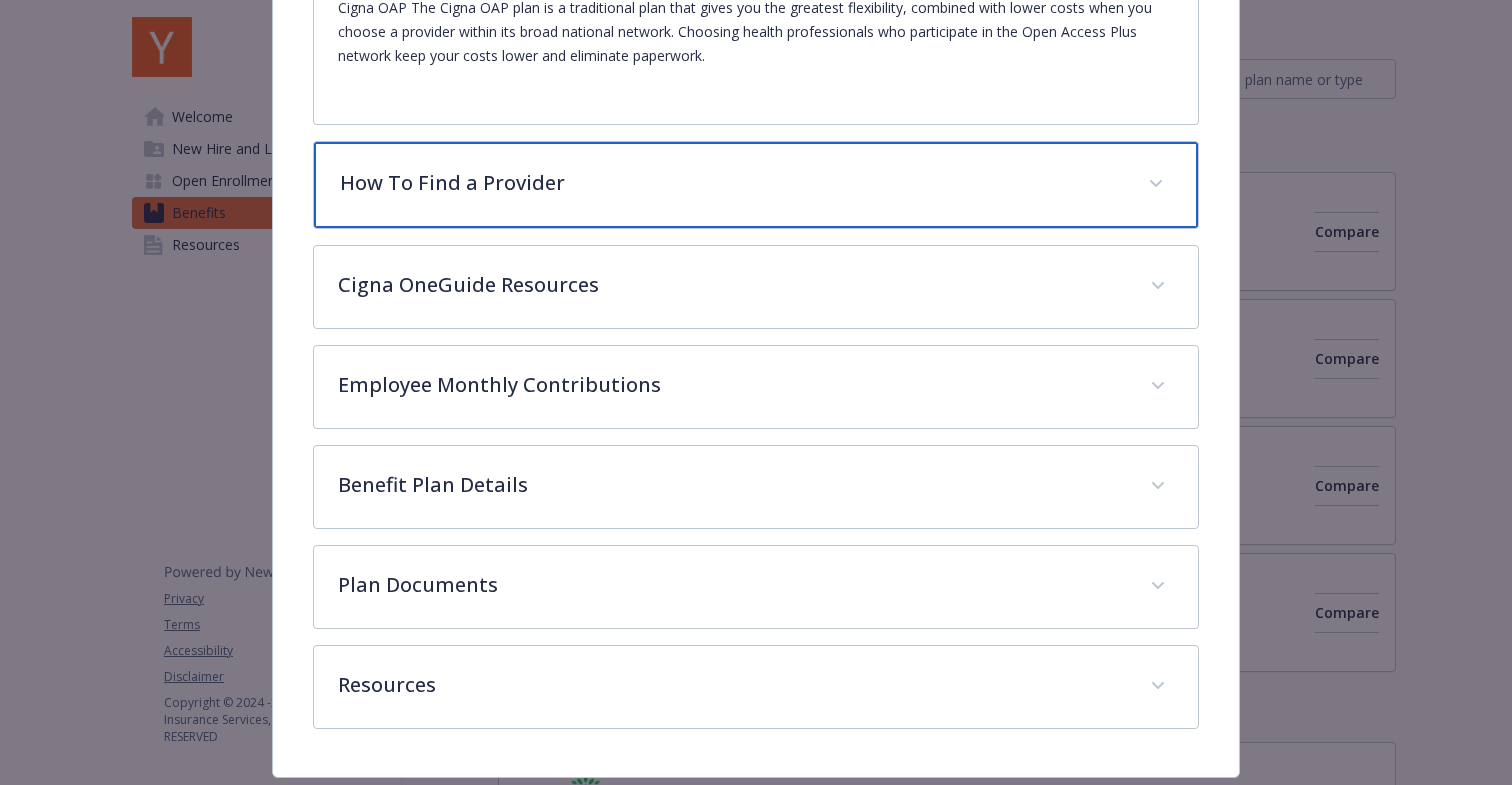 click on "How To Find a Provider" at bounding box center (732, 183) 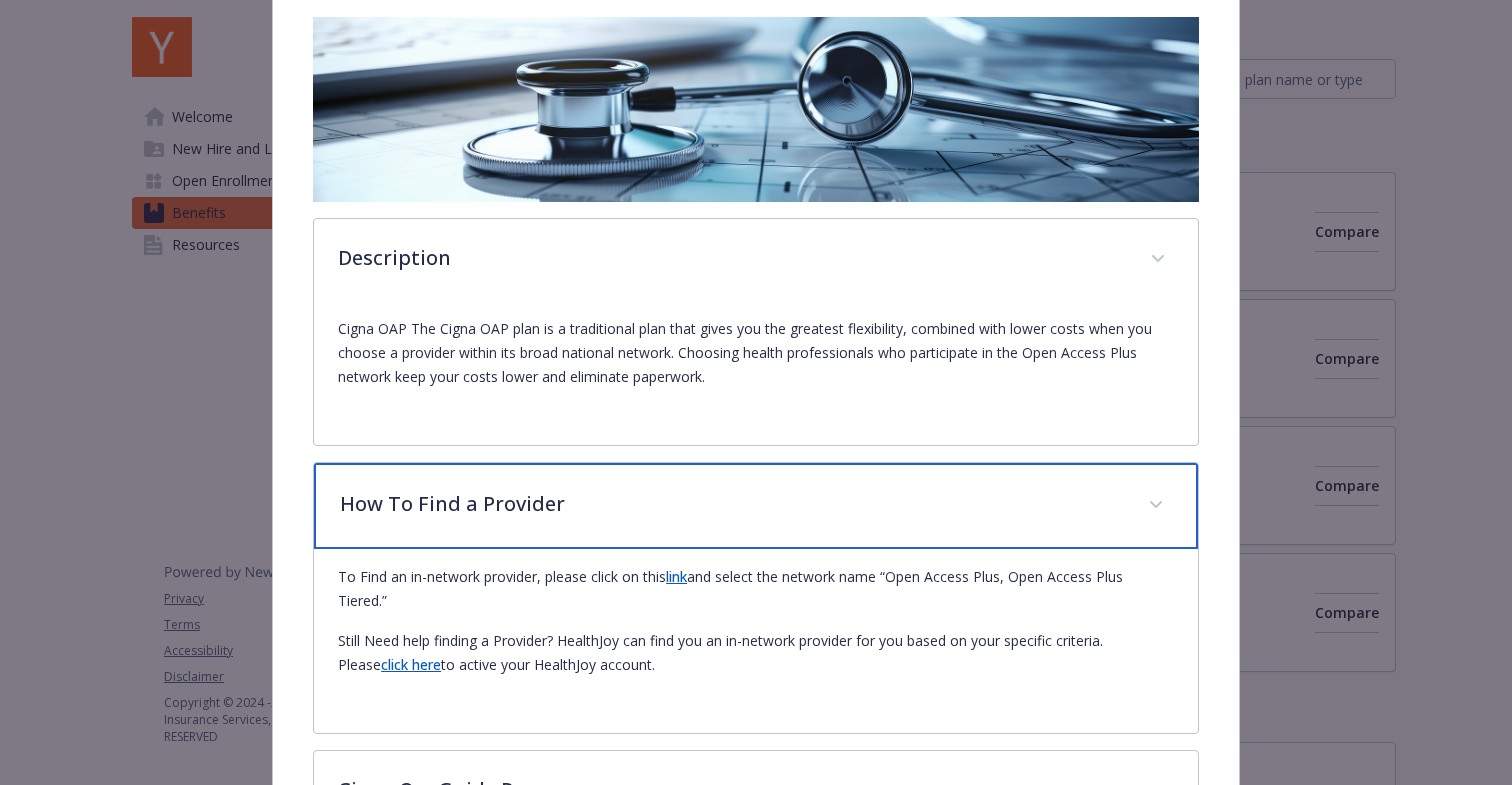 scroll, scrollTop: 0, scrollLeft: 0, axis: both 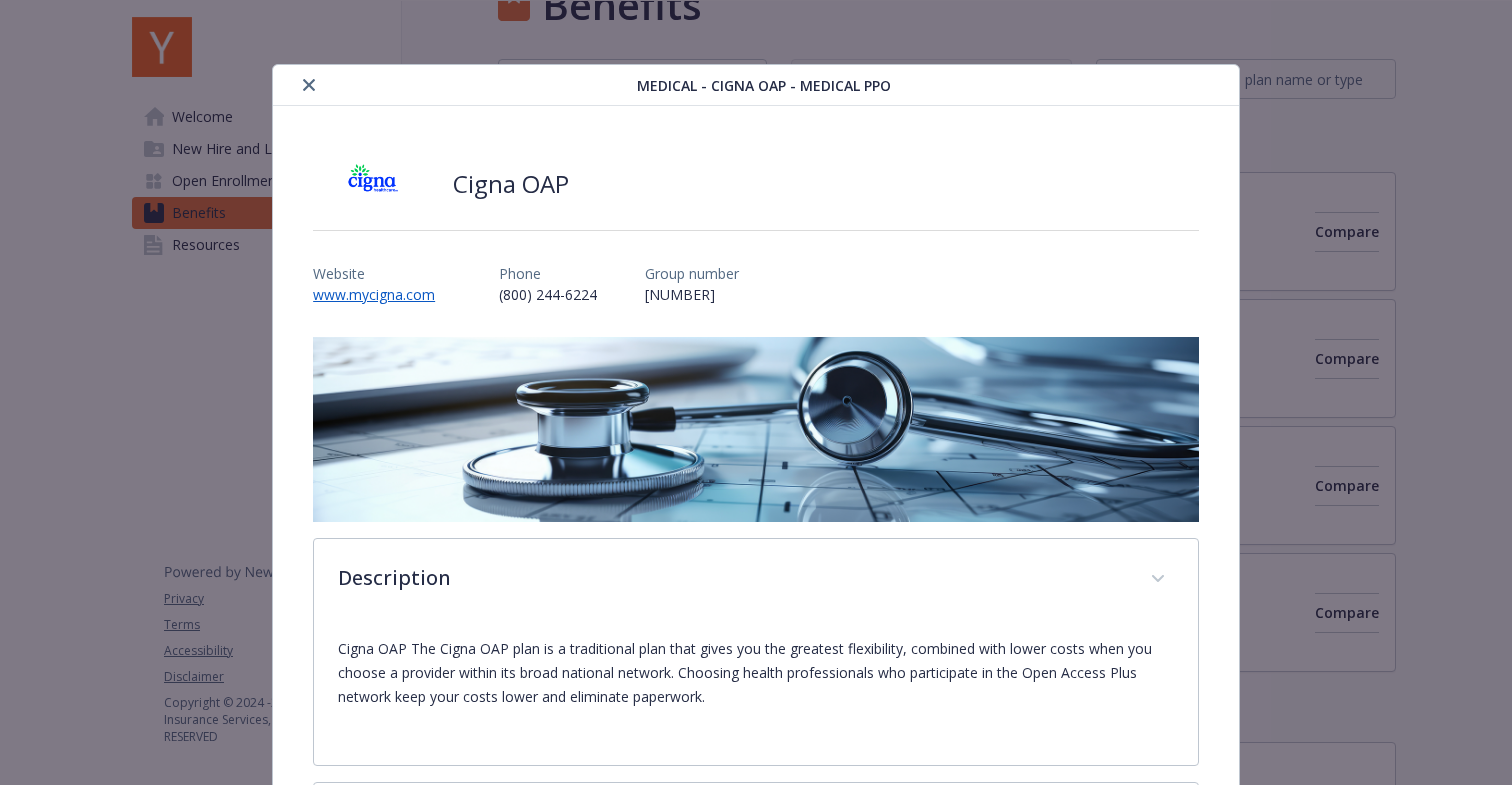 click 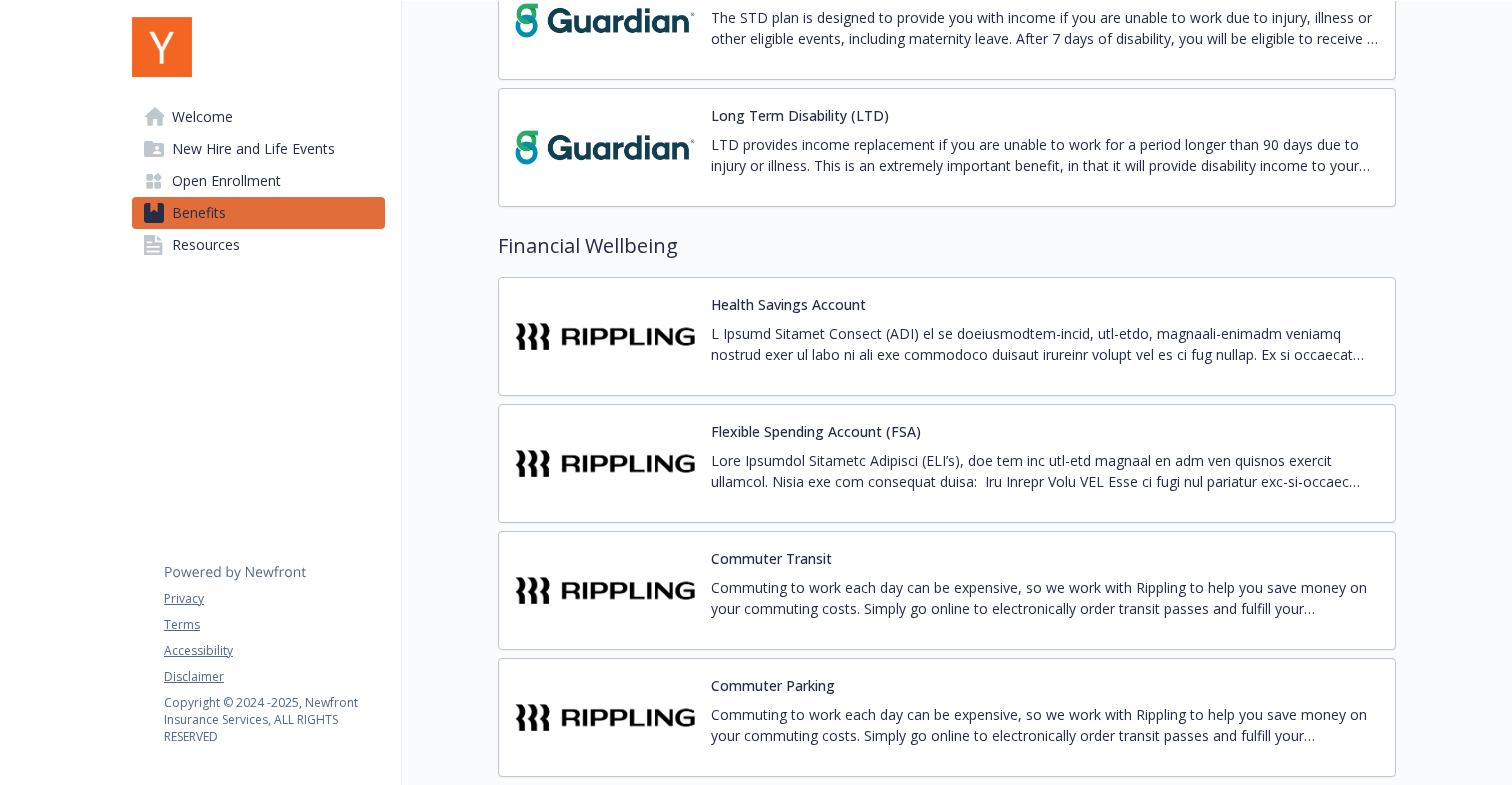 scroll, scrollTop: 557, scrollLeft: 0, axis: vertical 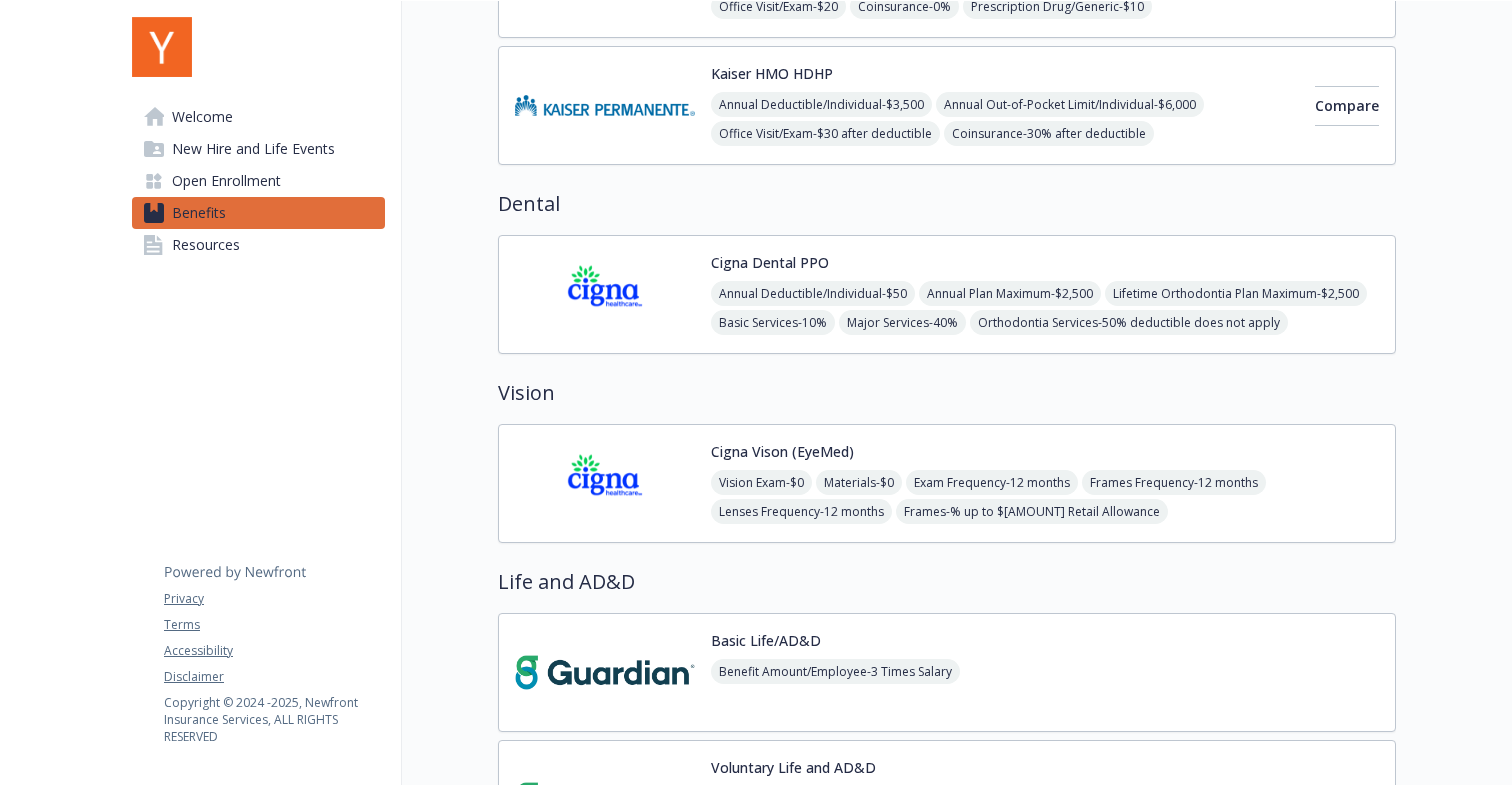 click on "Cigna Vison (EyeMed) Vision Exam - $[AMOUNT] Materials - $[AMOUNT] Exam Frequency - [NUMBER] months Frames Frequency - [NUMBER] months Lenses Frequency - [NUMBER] months Frames - % up to $[AMOUNT] Retail Allowance" at bounding box center [1045, 483] 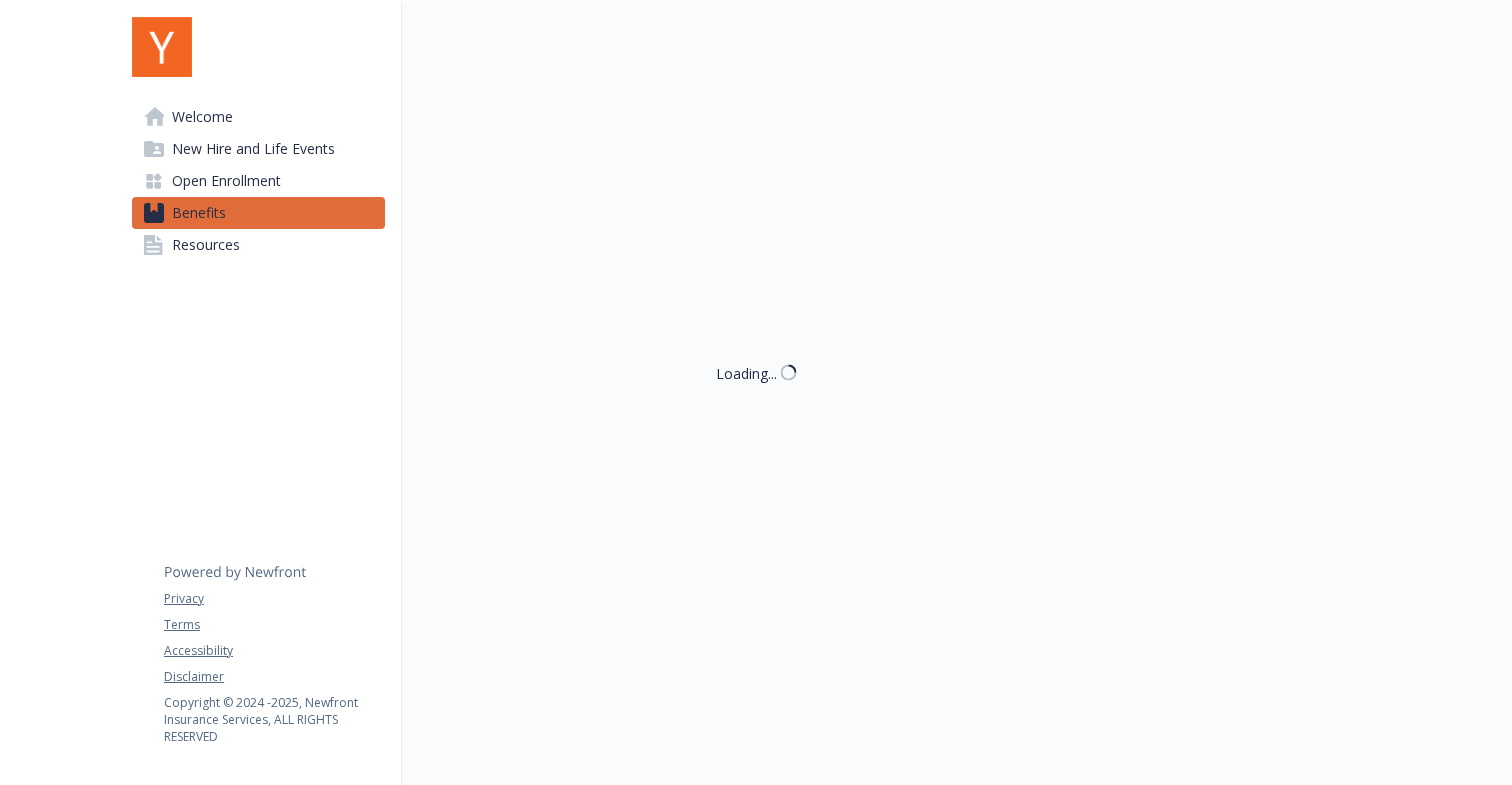 scroll, scrollTop: 557, scrollLeft: 0, axis: vertical 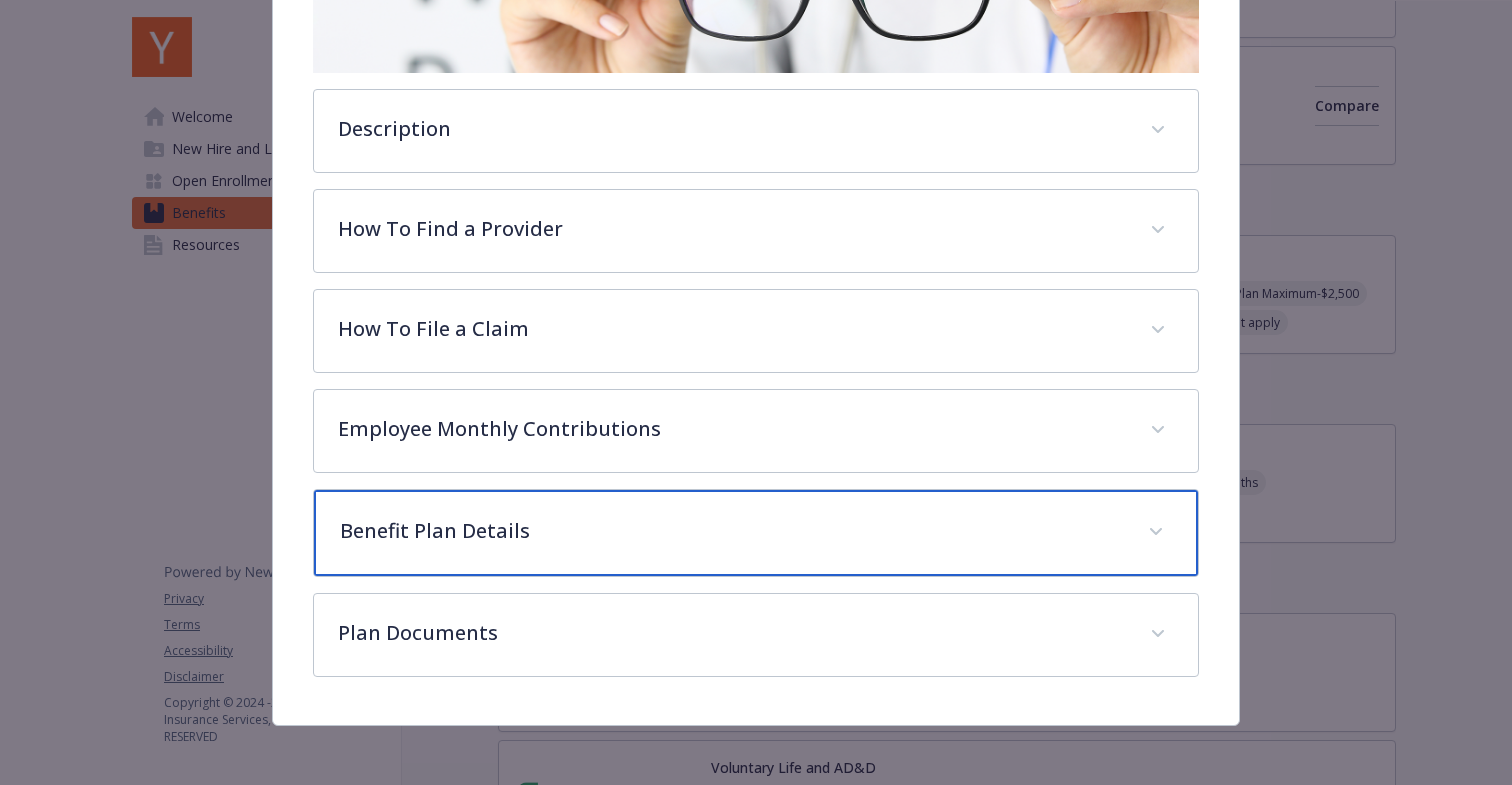 click on "Benefit Plan Details" at bounding box center [756, 533] 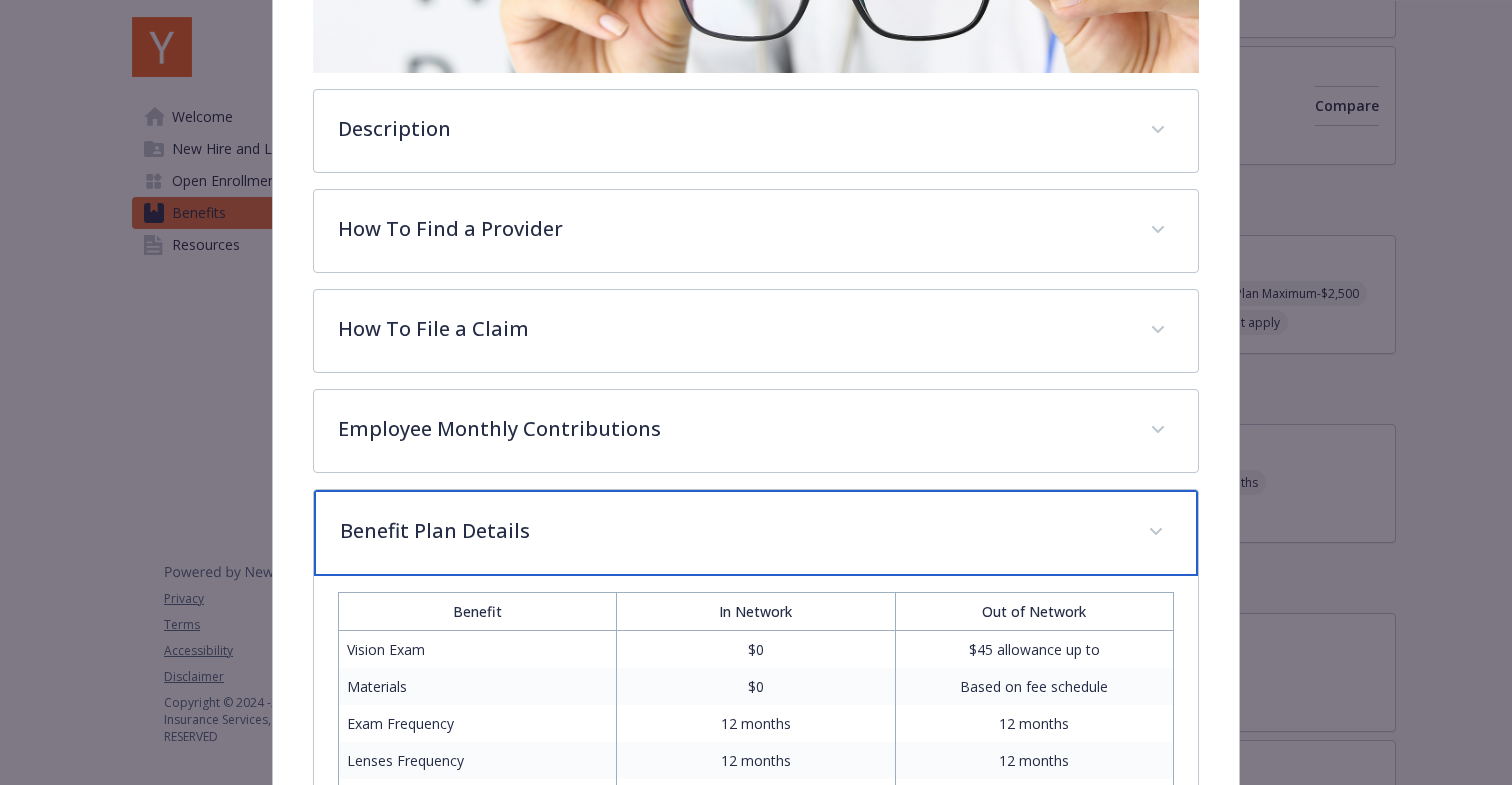 scroll, scrollTop: 842, scrollLeft: 0, axis: vertical 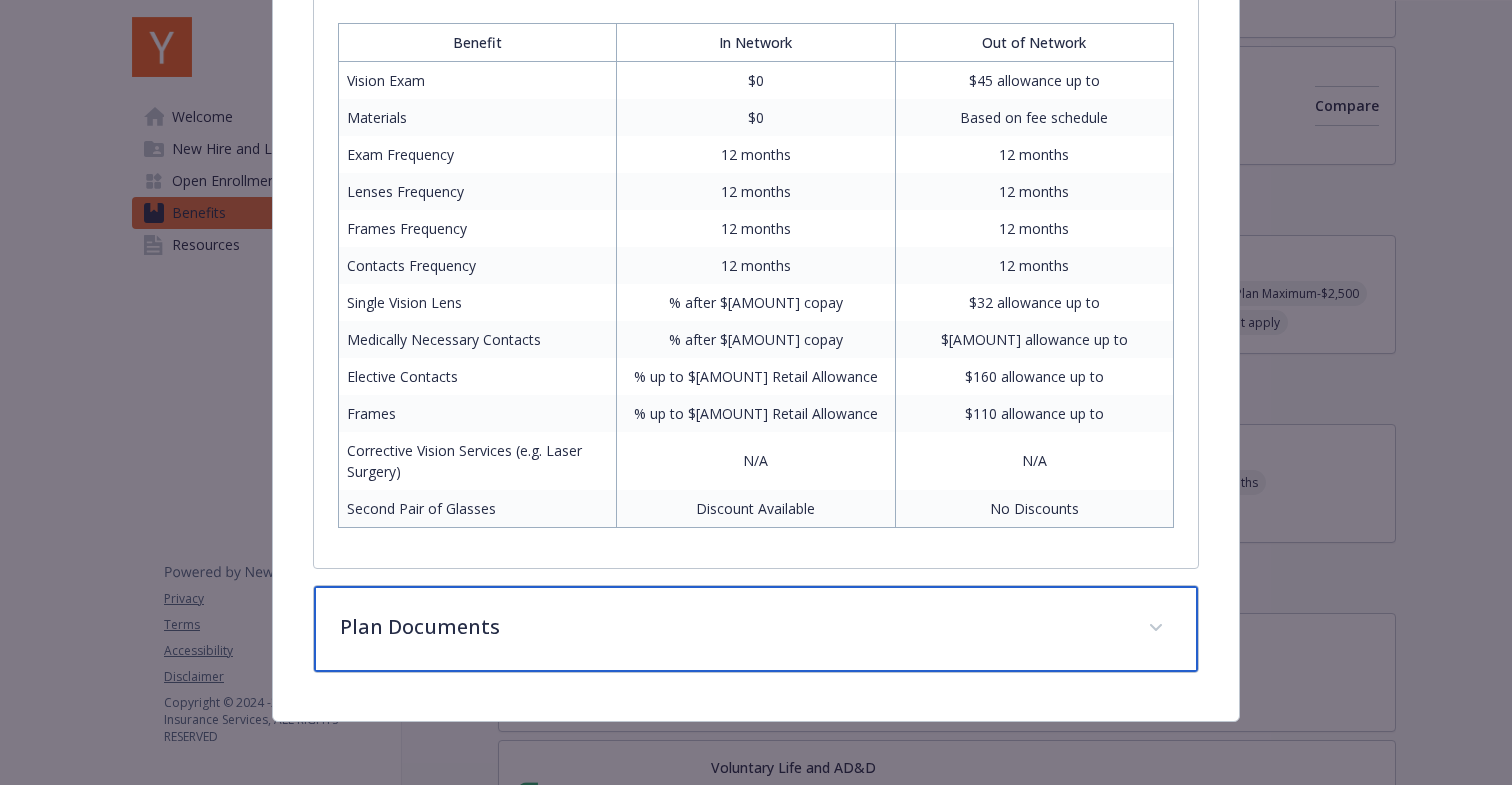 click on "Plan Documents" at bounding box center [756, 629] 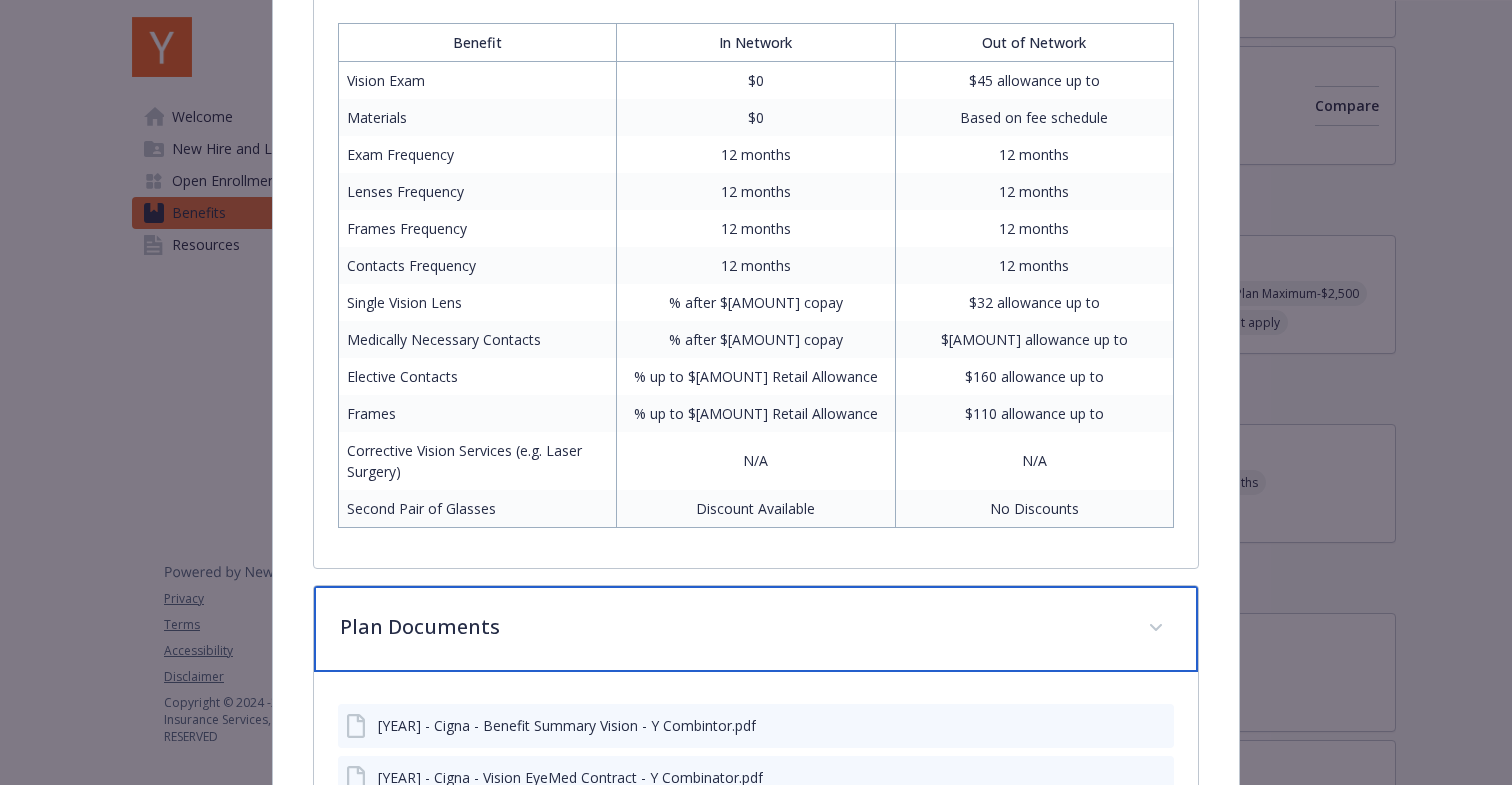scroll, scrollTop: 1182, scrollLeft: 0, axis: vertical 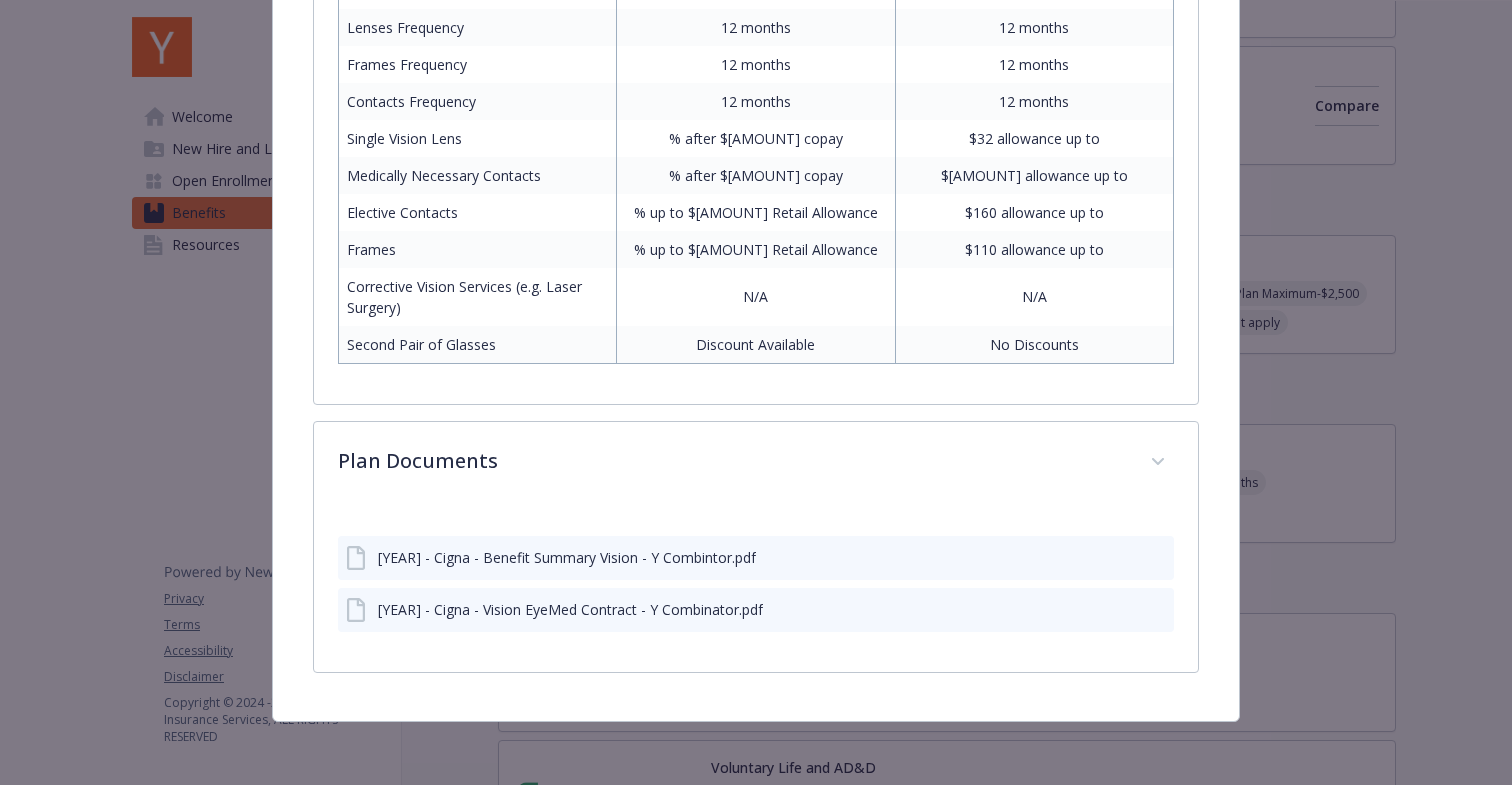 click 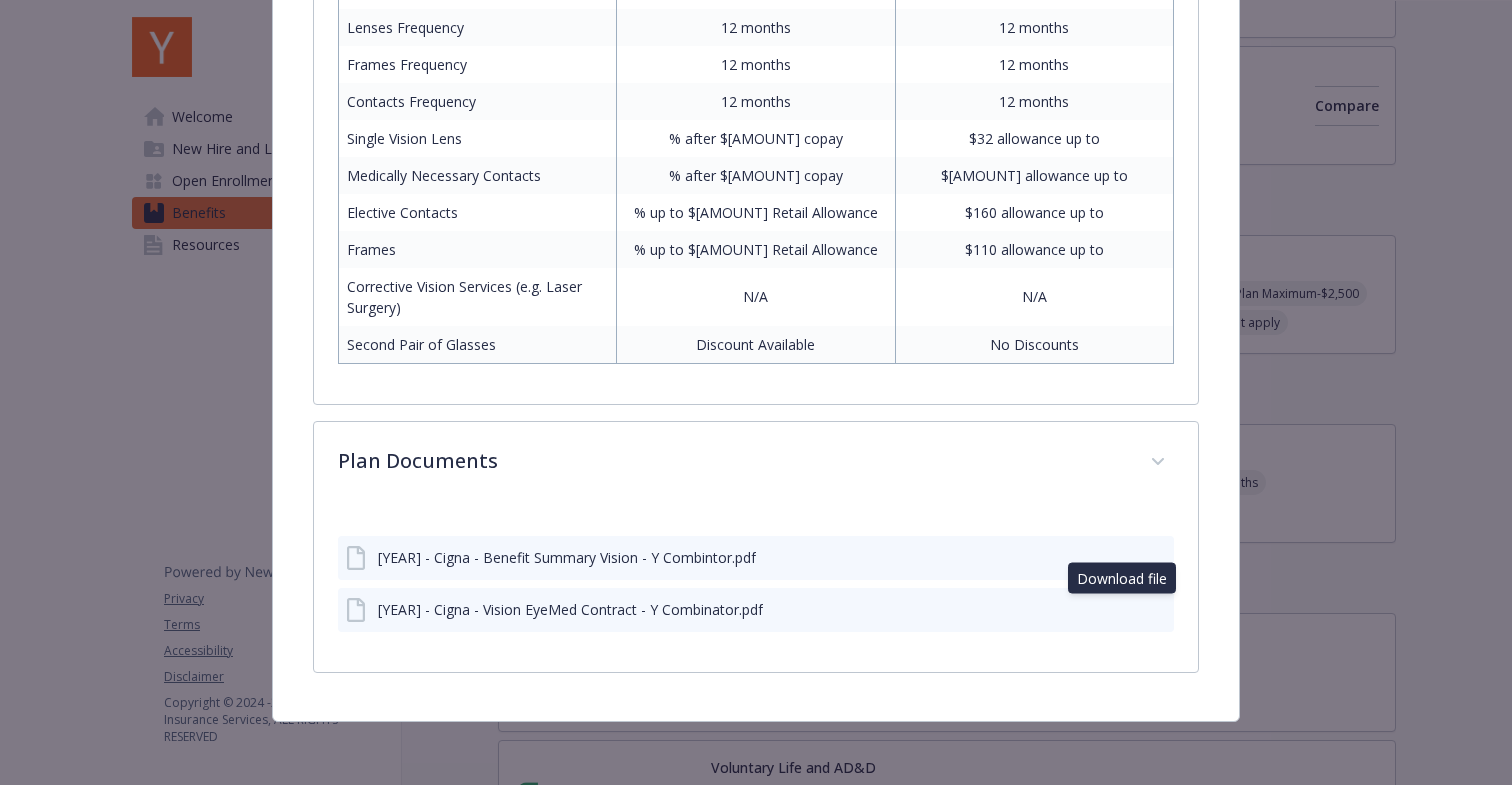 type 